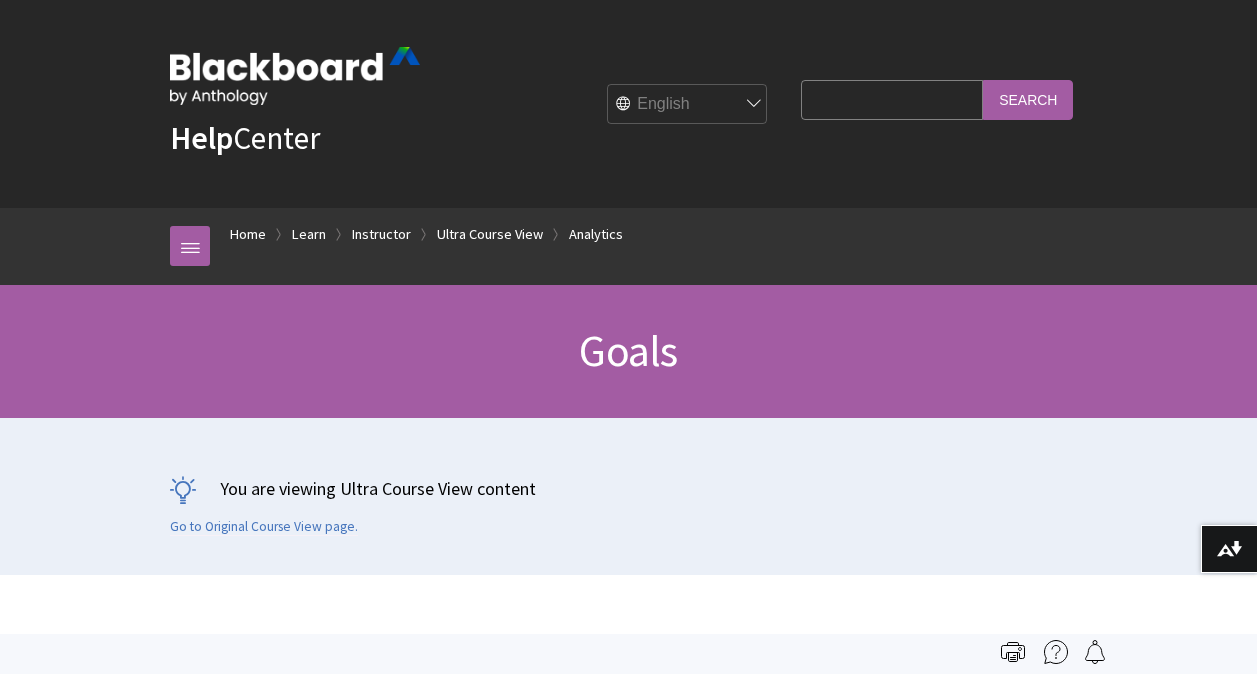 scroll, scrollTop: 0, scrollLeft: 0, axis: both 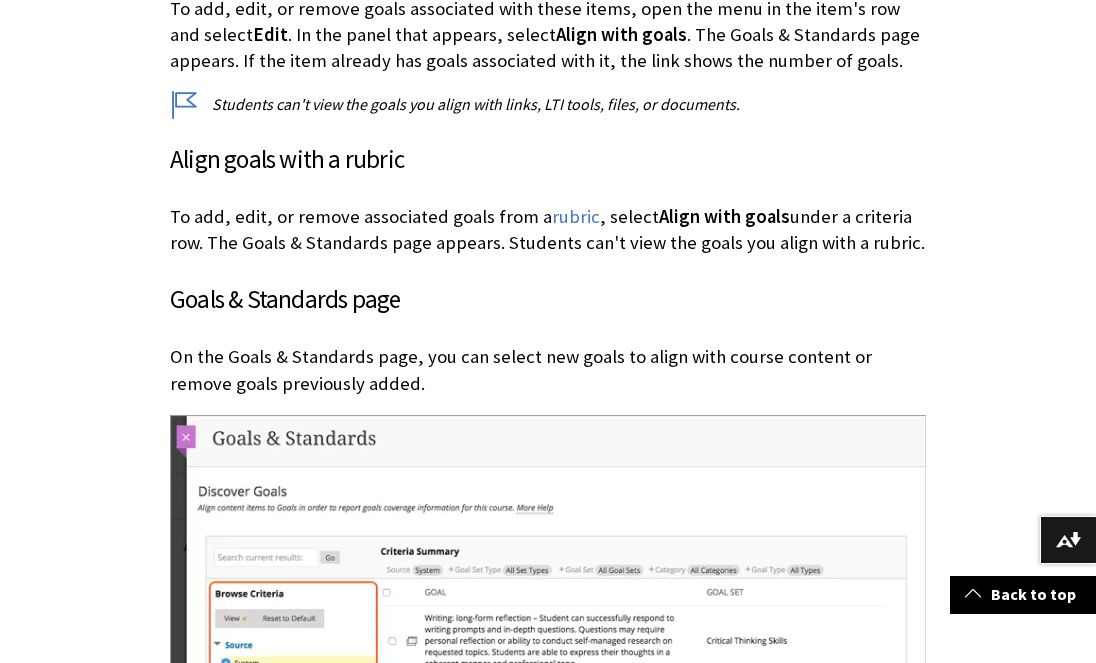 click on "Students can't view the goals you align with links, LTI tools, files, or documents." at bounding box center (548, 104) 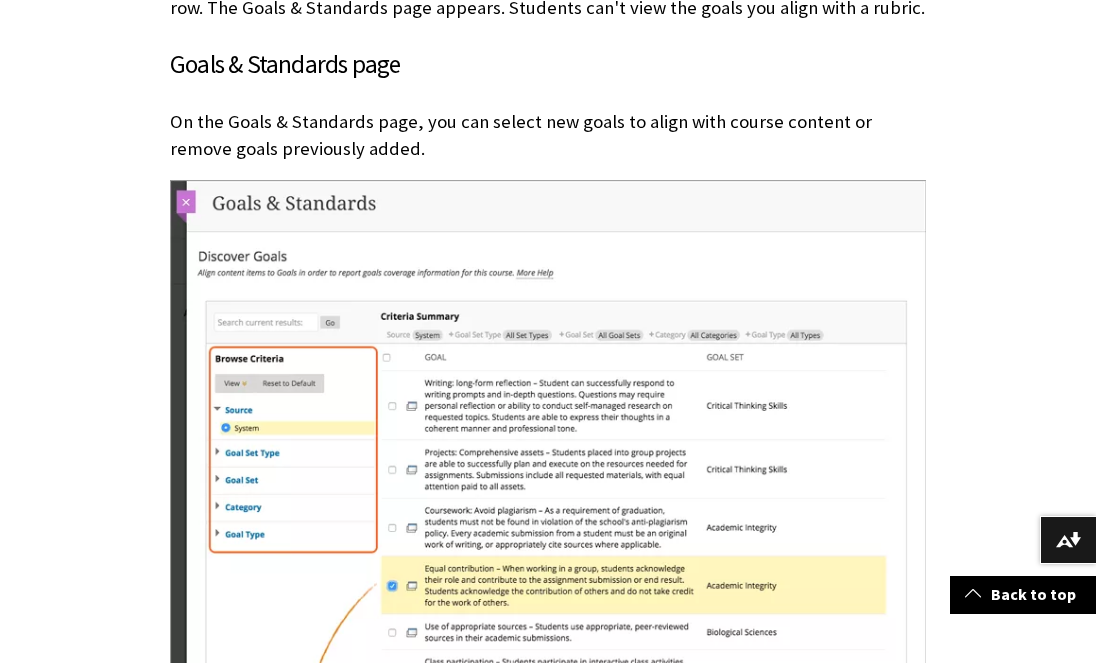 scroll, scrollTop: 2093, scrollLeft: 0, axis: vertical 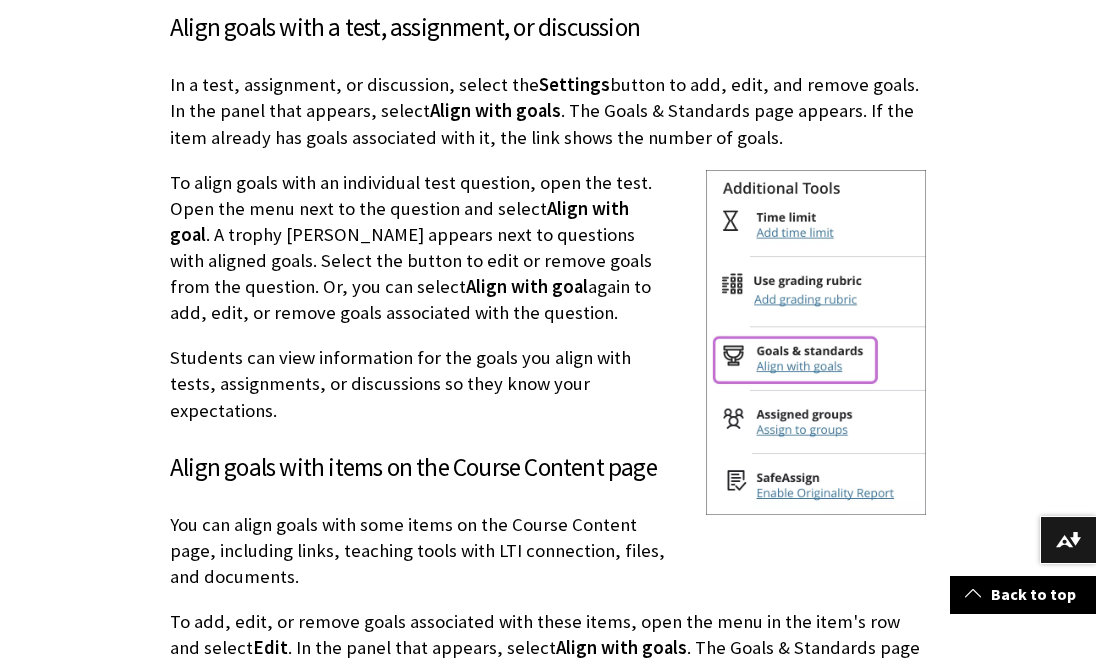 click on "Skip to main content
Help  Center
English عربية Català Cymraeg Deutsch Español Suomi Français עברית Italiano 日本語 한국어 Nederlands Norsk (Bokmål) Português, Brasil Русский Svenska Türkçe 简体中文 Français Canadien
Search Query
Search
Breadcrumb
Home
Learn
Instructor
Ultra Course View
Analytics" at bounding box center [548, 1128] 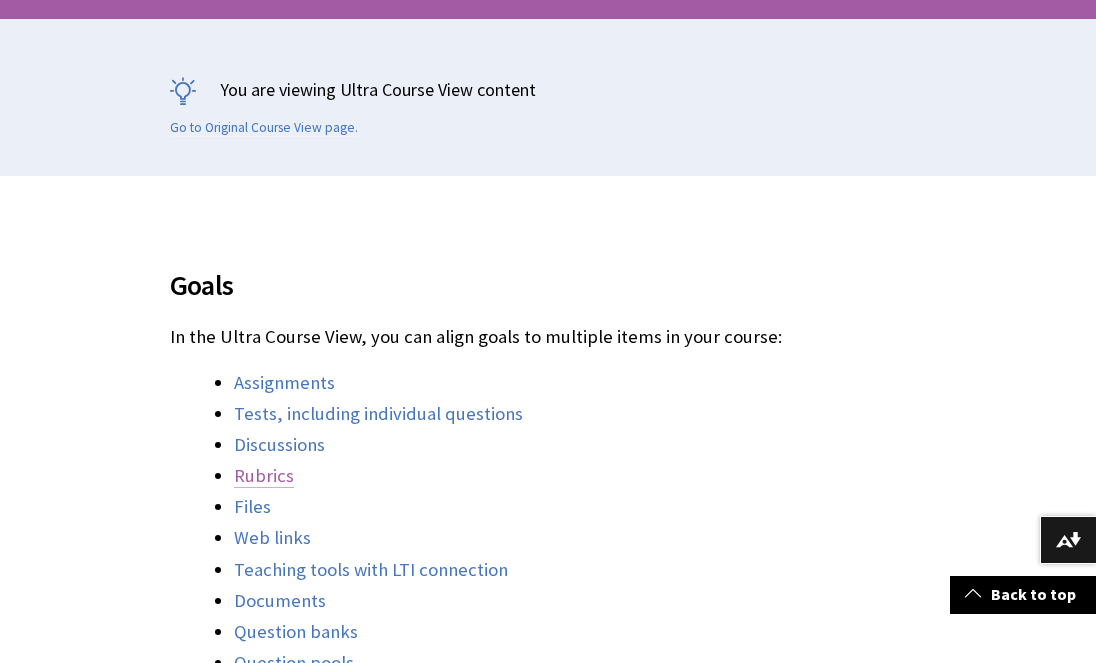 scroll, scrollTop: 685, scrollLeft: 0, axis: vertical 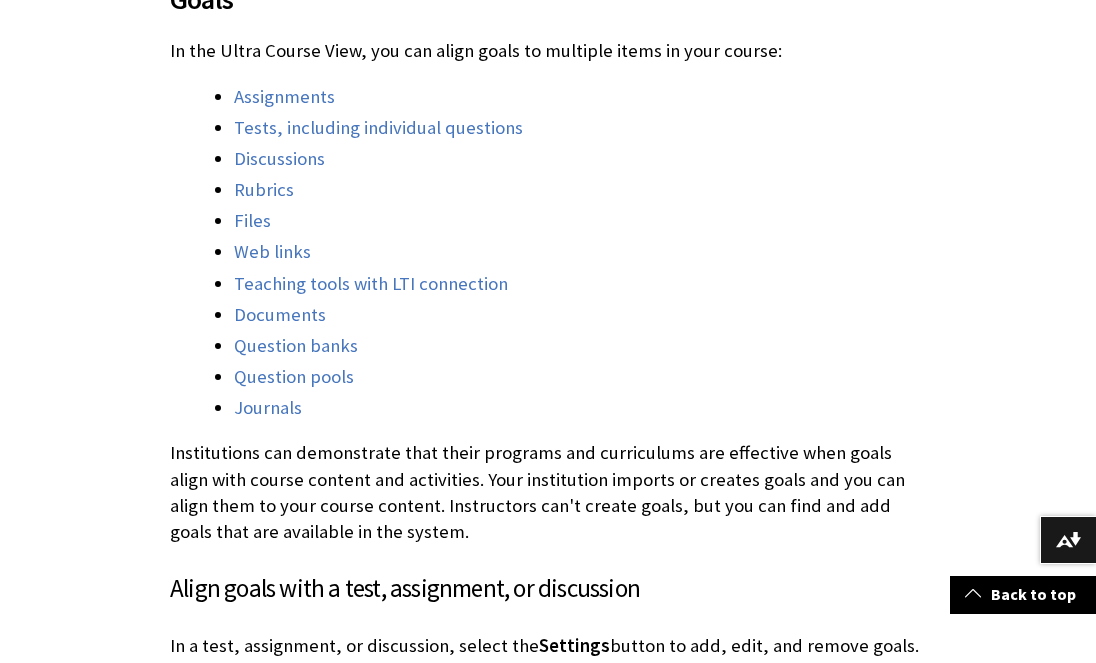 click on "Institutions can demonstrate that their programs and curriculums are effective when goals align with course content and activities. Your institution imports or creates goals and you can align them to your course content. Instructors can't create goals, but you can find and add goals that are available in the system." at bounding box center [548, 492] 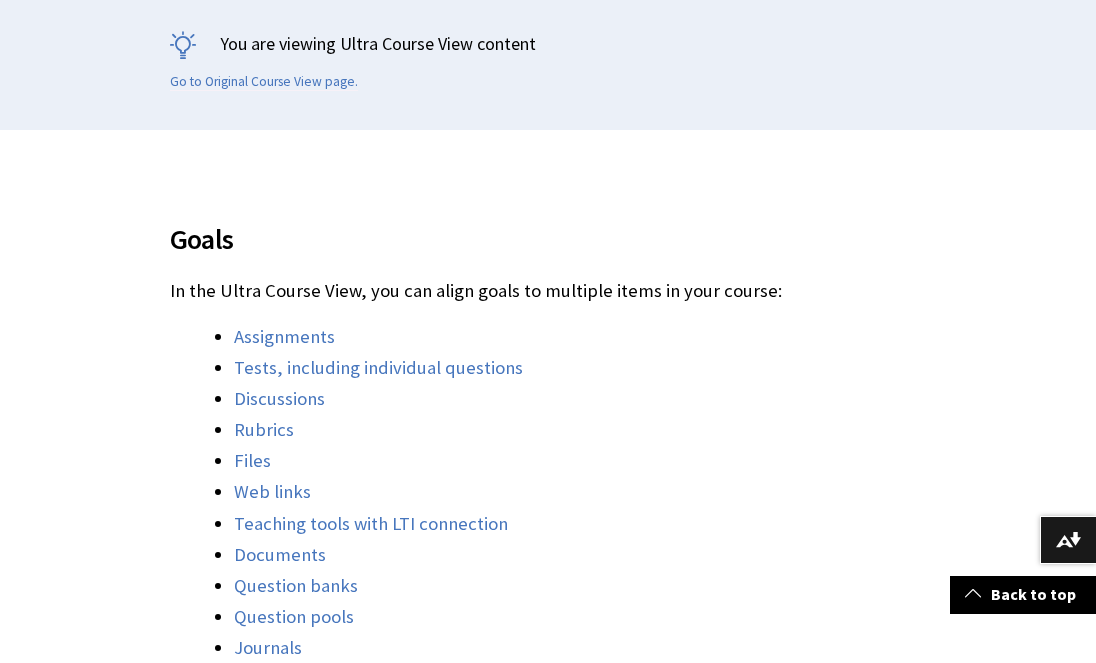 scroll, scrollTop: 446, scrollLeft: 0, axis: vertical 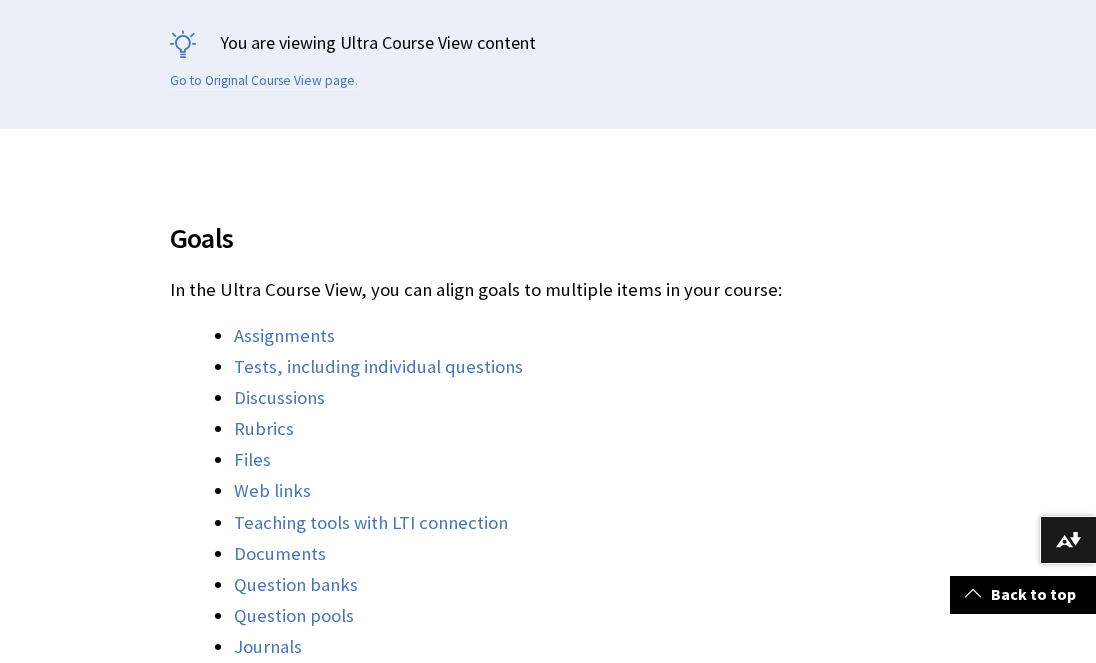 click on "Tests, including individual questions" at bounding box center (580, 367) 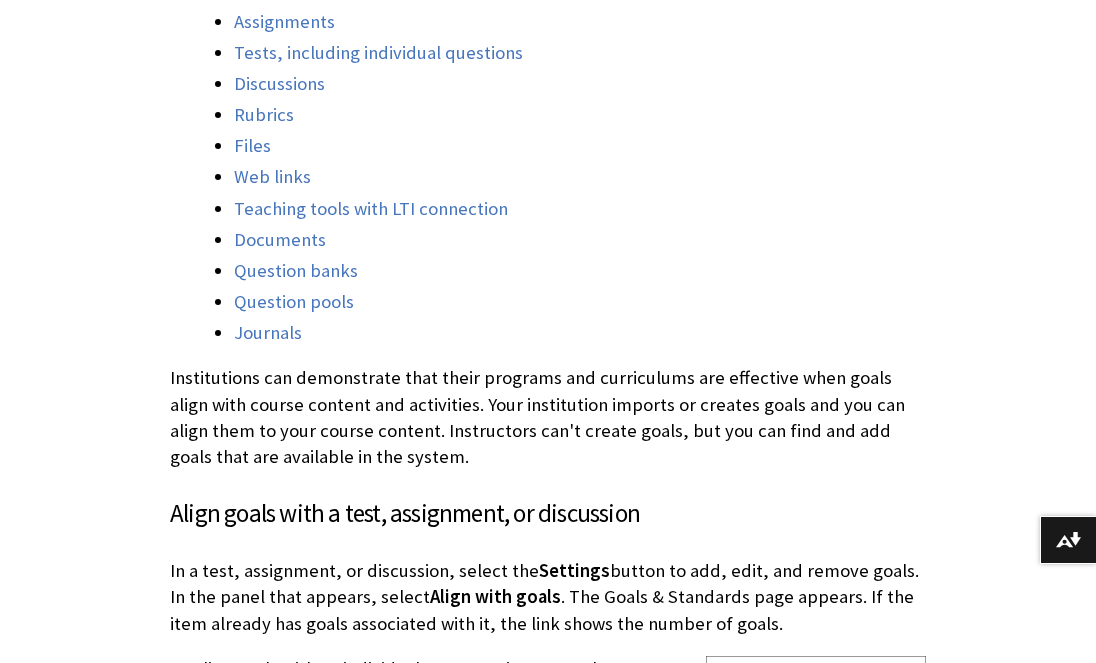 scroll, scrollTop: 790, scrollLeft: 0, axis: vertical 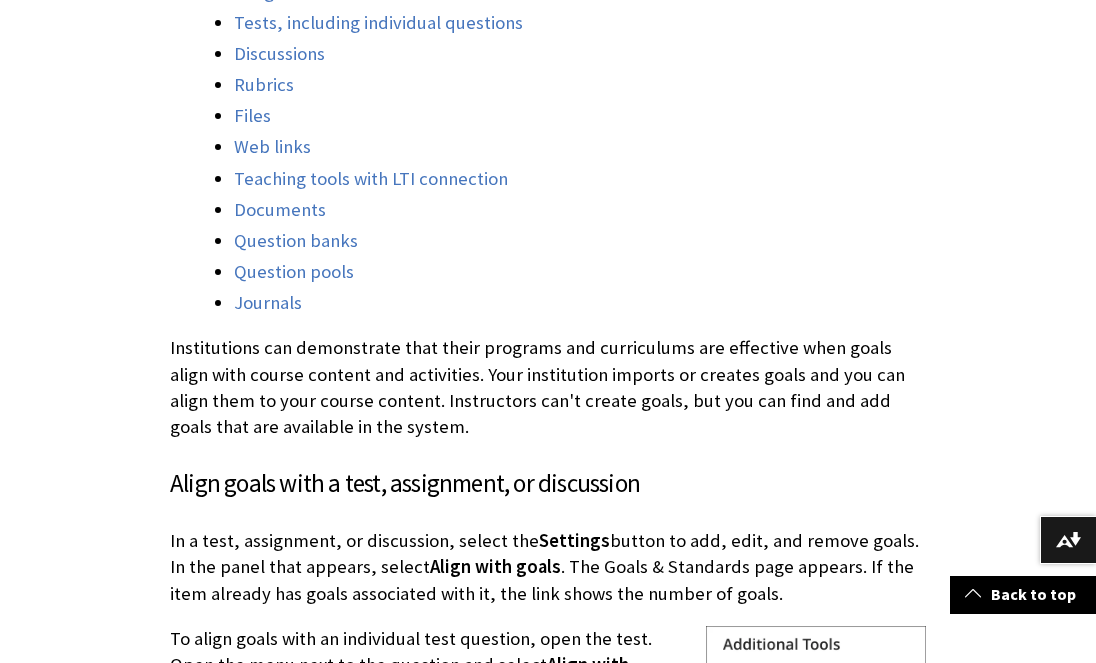 click on "Institutions can demonstrate that their programs and curriculums are effective when goals align with course content and activities. Your institution imports or creates goals and you can align them to your course content. Instructors can't create goals, but you can find and add goals that are available in the system." at bounding box center [548, 387] 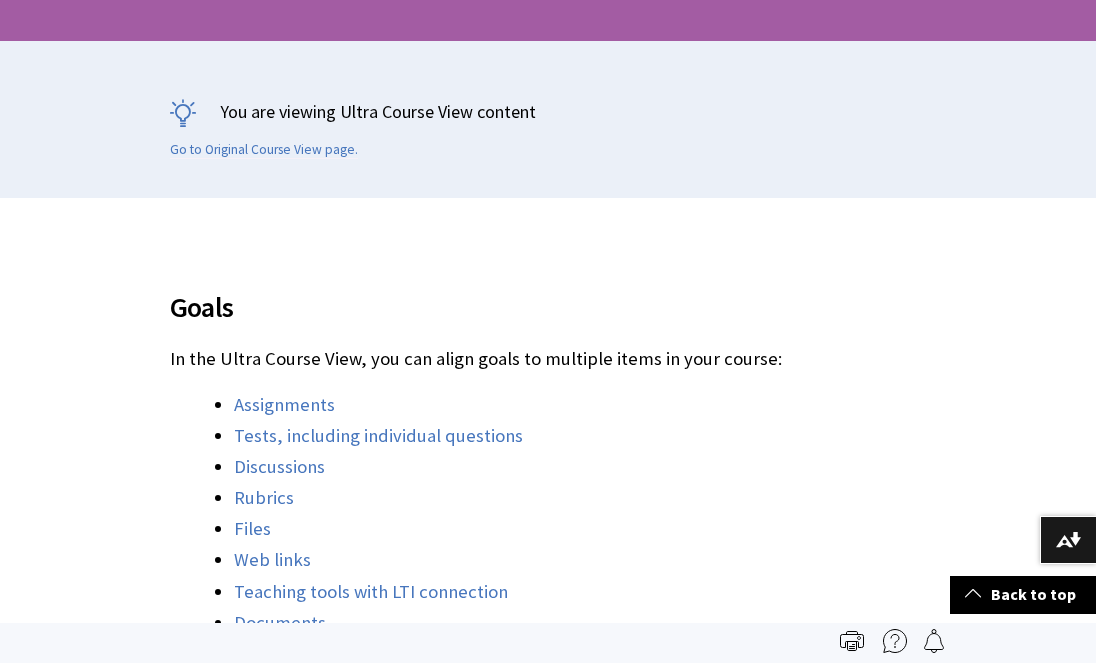 scroll, scrollTop: 0, scrollLeft: 0, axis: both 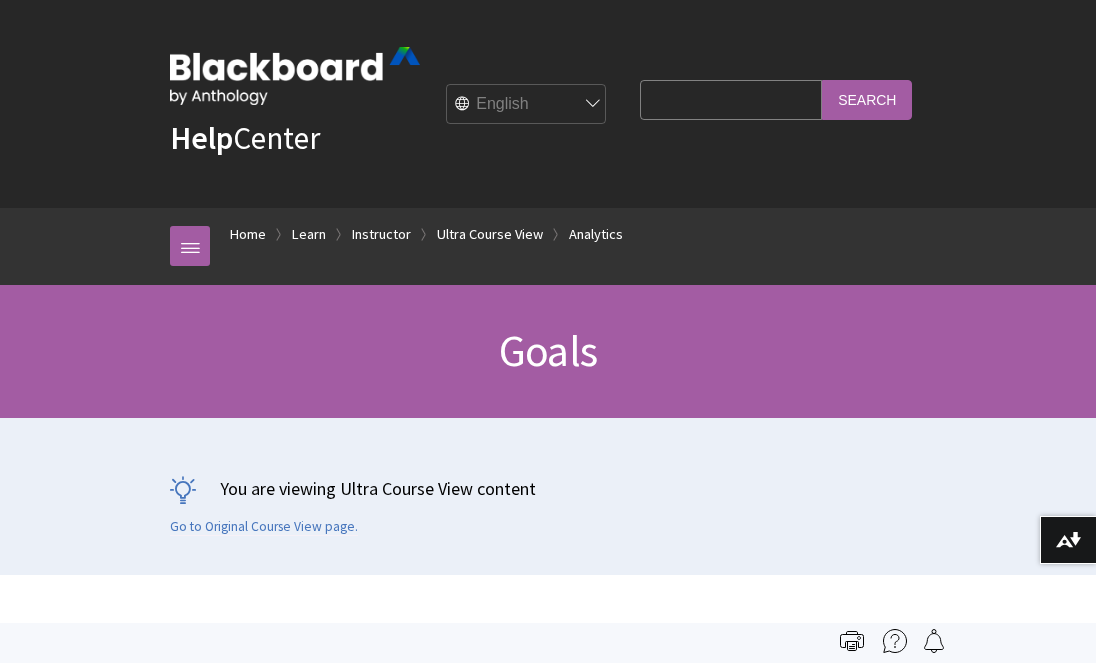 click on "Skip to main content
Help  Center
English عربية Català Cymraeg Deutsch Español Suomi Français עברית Italiano 日本語 한국어 Nederlands Norsk (Bokmål) Português, Brasil Русский Svenska Türkçe 简体中文 Français Canadien
Search Query
Search
Breadcrumb
Home
Learn
Instructor
Ultra Course View
Analytics" at bounding box center (548, 2374) 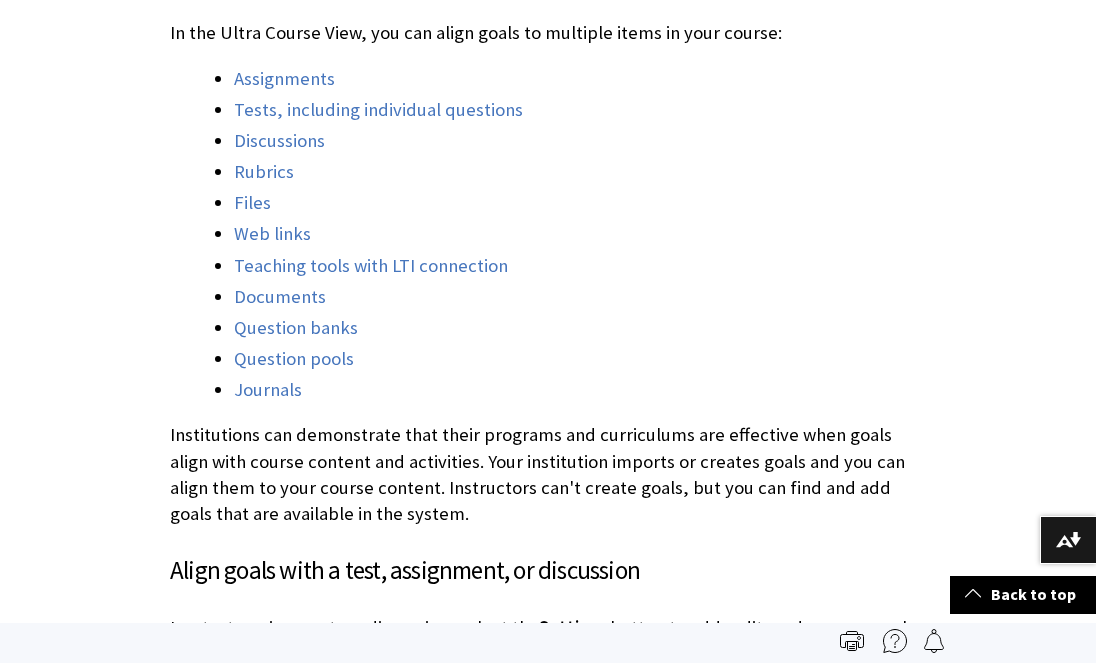 scroll, scrollTop: 695, scrollLeft: 0, axis: vertical 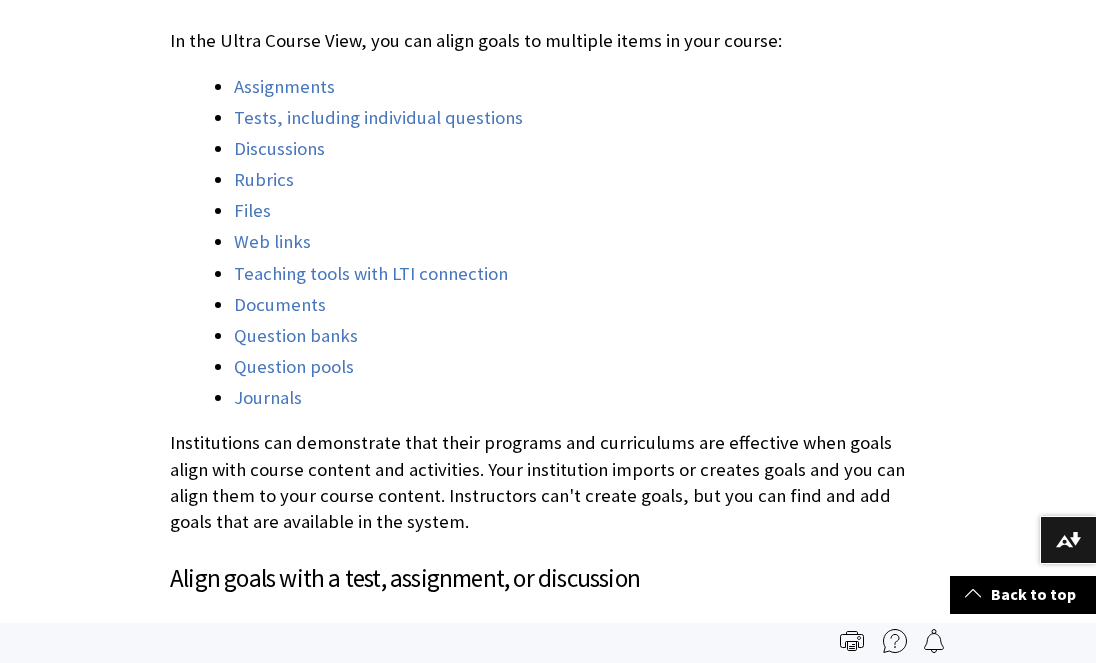 click on "Skip to main content
Help  Center
English عربية Català Cymraeg Deutsch Español Suomi Français עברית Italiano 日本語 한국어 Nederlands Norsk (Bokmål) Português, Brasil Русский Svenska Türkçe 简体中文 Français Canadien
Search Query
Search
Breadcrumb
Home
Learn
Instructor
Ultra Course View
Analytics" at bounding box center [548, 1679] 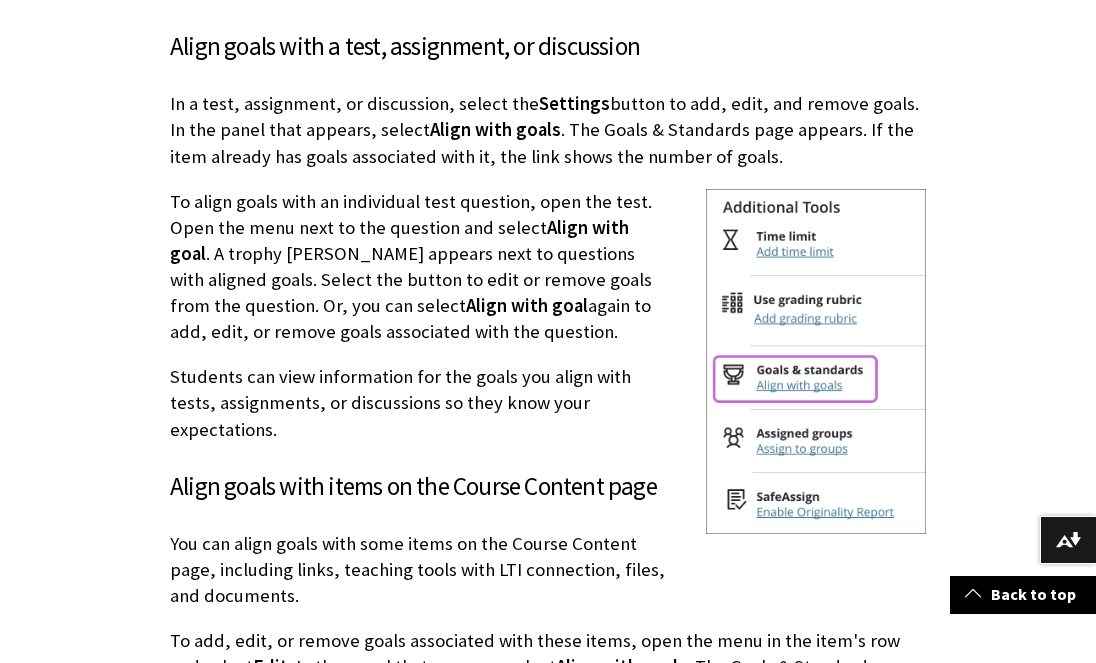 scroll, scrollTop: 1238, scrollLeft: 0, axis: vertical 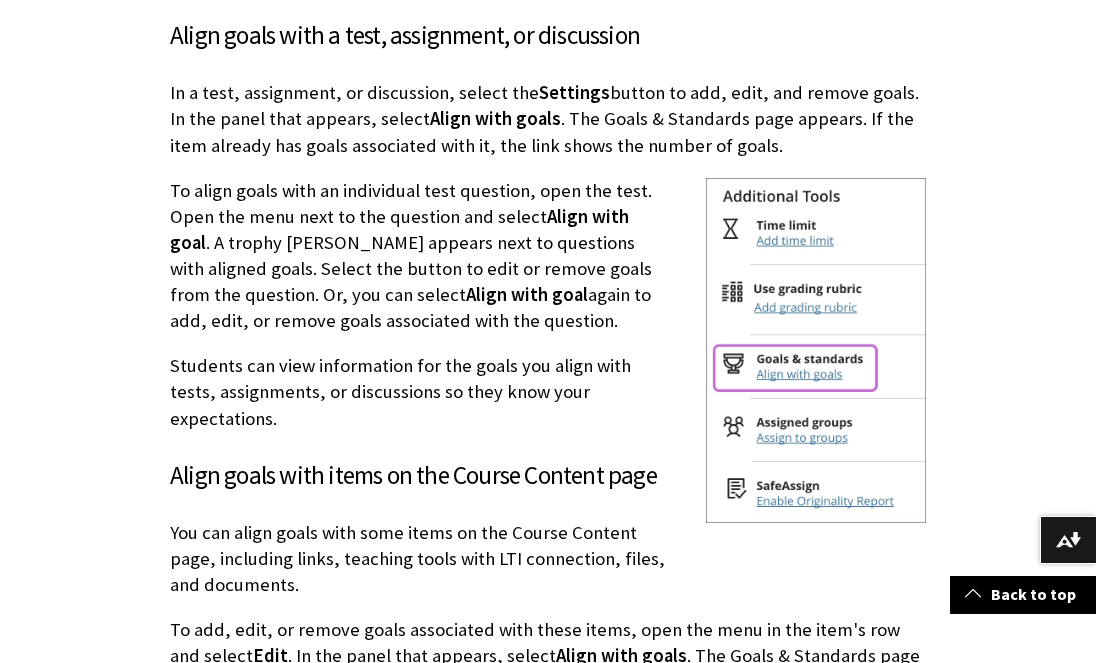 click on "Goals In the Ultra Course View, you can align goals to multiple items in your course: Assignments Tests, including individual questions Discussions Rubrics Files Web links Teaching tools with LTI connection Documents Question banks Question pools Journals Institutions can demonstrate that their programs and curriculums are effective when goals align with course content and activities. Your institution imports or creates goals and you can align them to your course content. Instructors can't create goals, but you can find and add goals that are available in the system. Align goals with a test, assignment, or discussion In a test, assignment, or discussion, select the  Settings  button to add, edit, and remove goals. In the panel that appears, select  Align with goals . The Goals & Standards page appears. If the item already has goals associated with it, the link shows the number of goals." at bounding box center [548, 982] 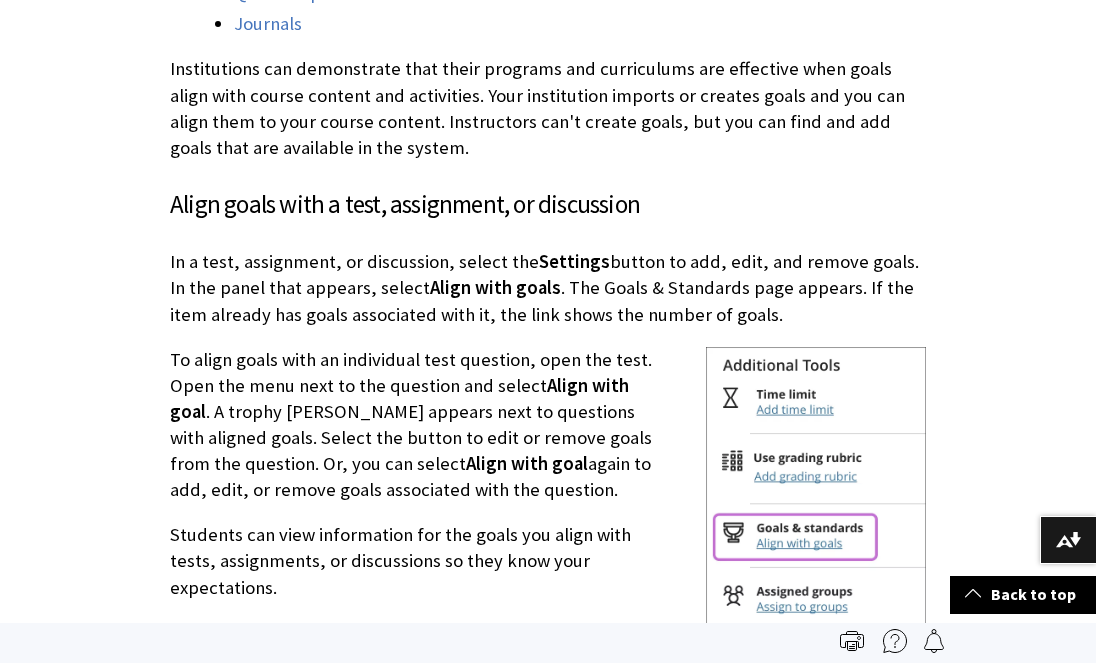 scroll, scrollTop: 1061, scrollLeft: 0, axis: vertical 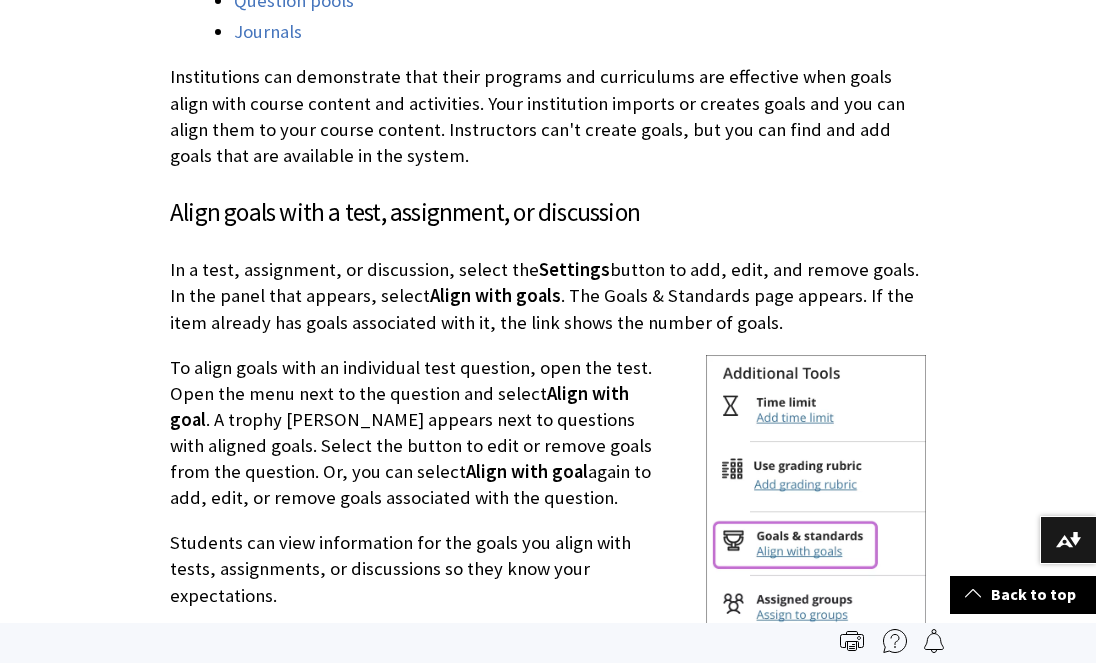 click on "Skip to main content
Help  Center
English عربية Català Cymraeg Deutsch Español Suomi Français עברית Italiano 日本語 한국어 Nederlands Norsk (Bokmål) Português, Brasil Русский Svenska Türkçe 简体中文 Français Canadien
Search Query
Search
Breadcrumb
Home
Learn
Instructor
Ultra Course View
Analytics" at bounding box center (548, 1313) 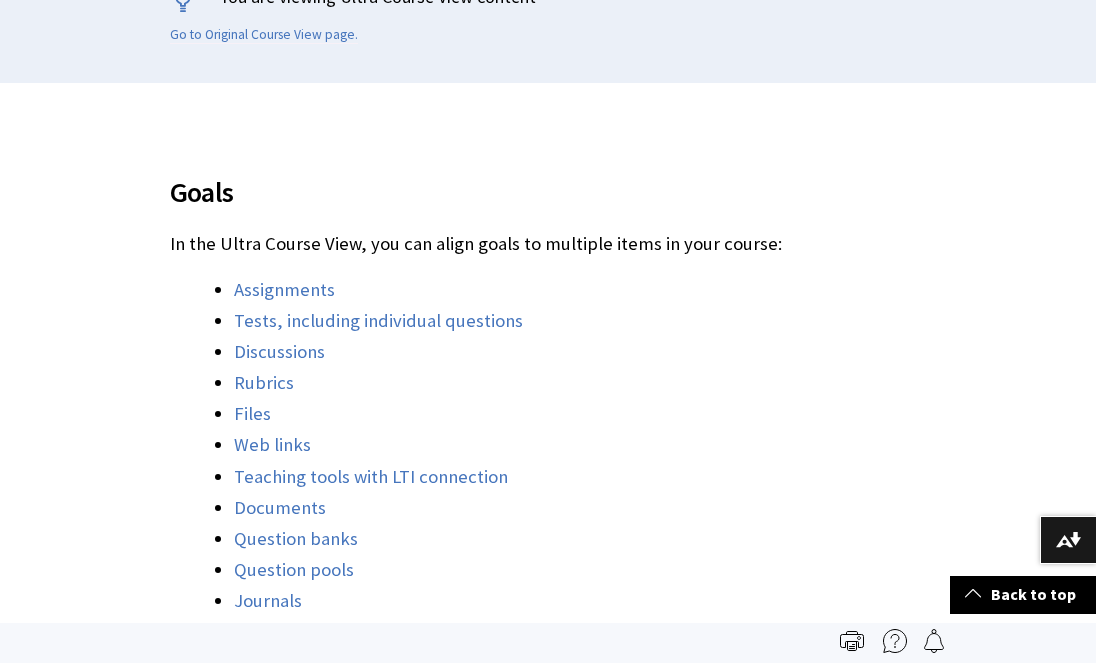 scroll, scrollTop: 459, scrollLeft: 0, axis: vertical 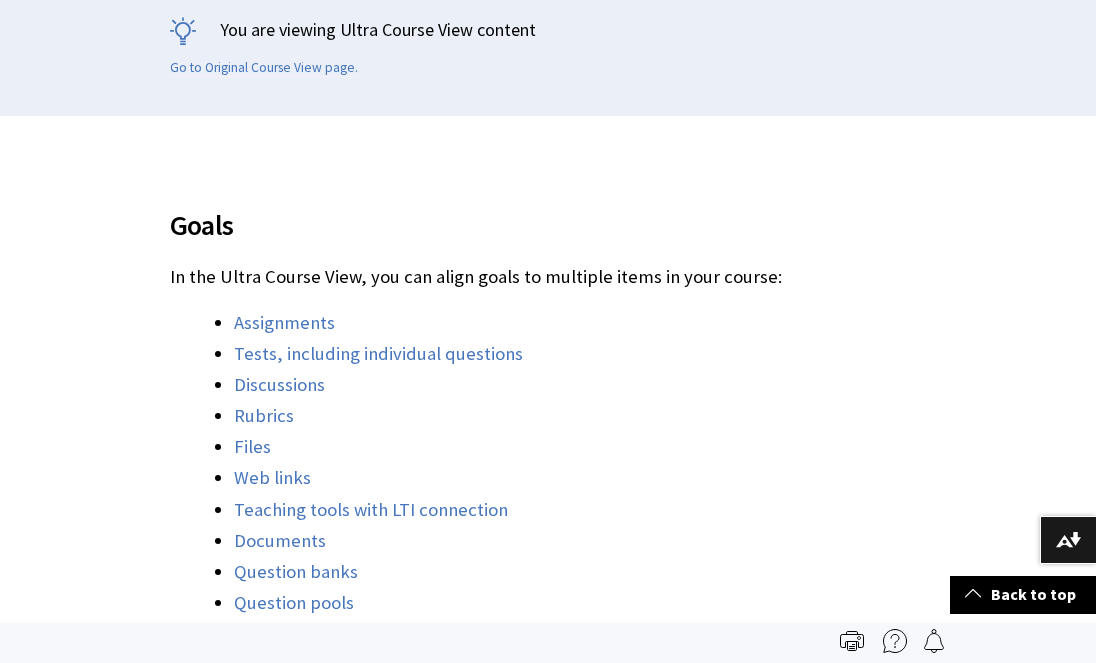 click on "Skip to main content
Help  Center
English عربية Català Cymraeg Deutsch Español Suomi Français עברית Italiano 日本語 한국어 Nederlands Norsk (Bokmål) Português, Brasil Русский Svenska Türkçe 简体中文 Français Canadien
Search Query
Search
Breadcrumb
Home
Learn
Instructor
Ultra Course View
Analytics" at bounding box center (548, 1915) 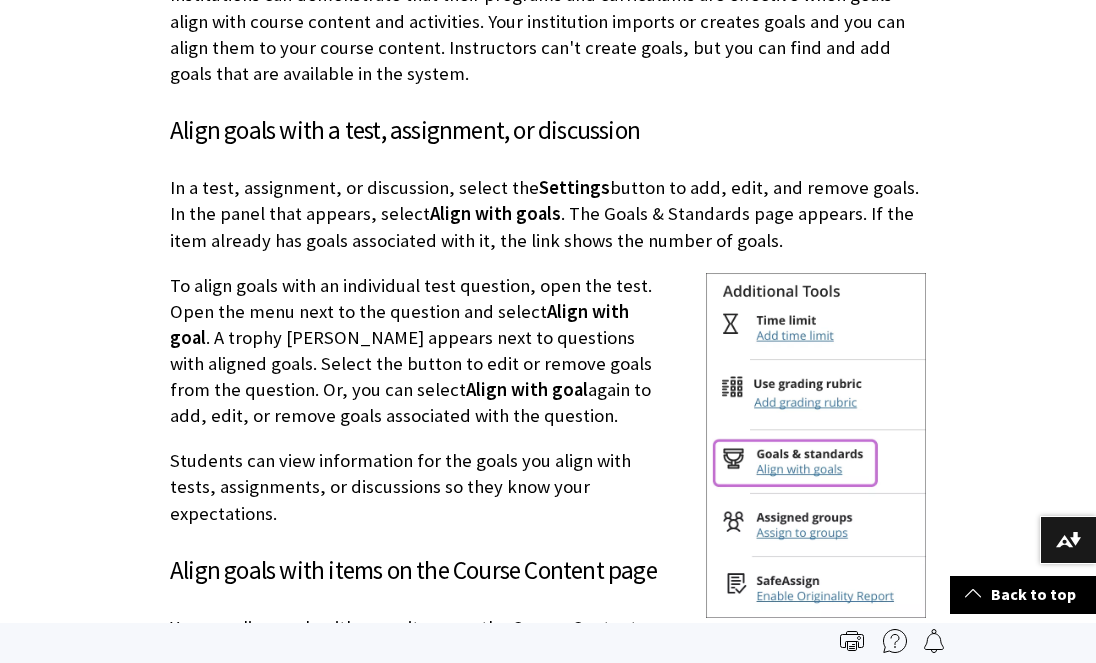 scroll, scrollTop: 1127, scrollLeft: 0, axis: vertical 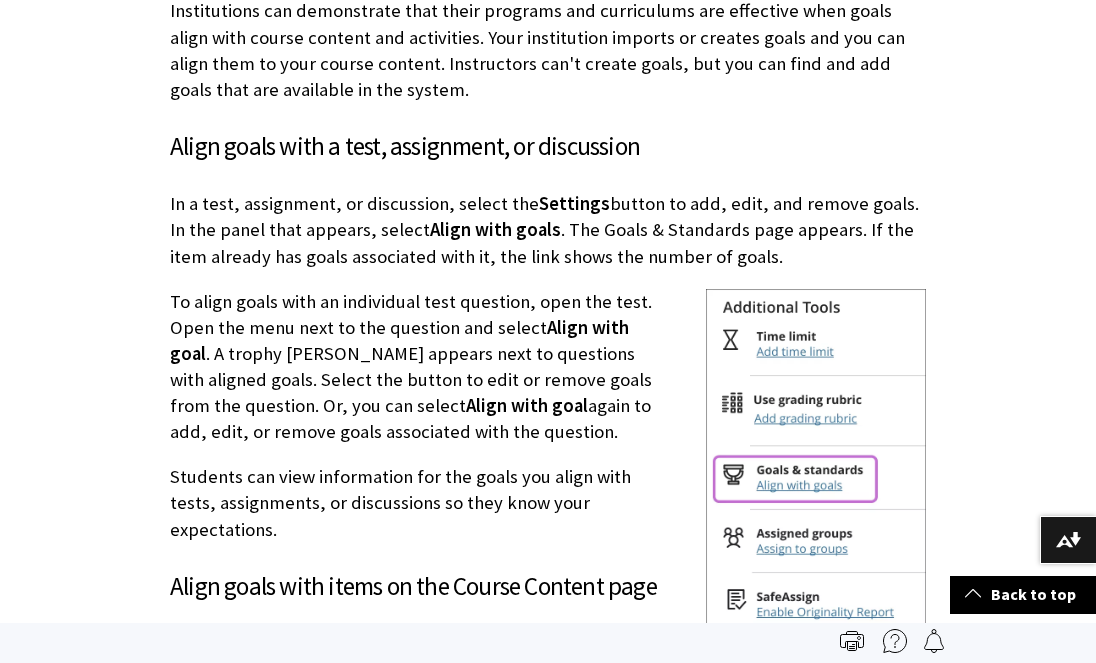 click on "Skip to main content
Help  Center
English عربية Català Cymraeg Deutsch Español Suomi Français עברית Italiano 日本語 한국어 Nederlands Norsk (Bokmål) Português, Brasil Русский Svenska Türkçe 简体中文 Français Canadien
Search Query
Search
Breadcrumb
Home
Learn
Instructor
Ultra Course View
Analytics" at bounding box center [548, 1247] 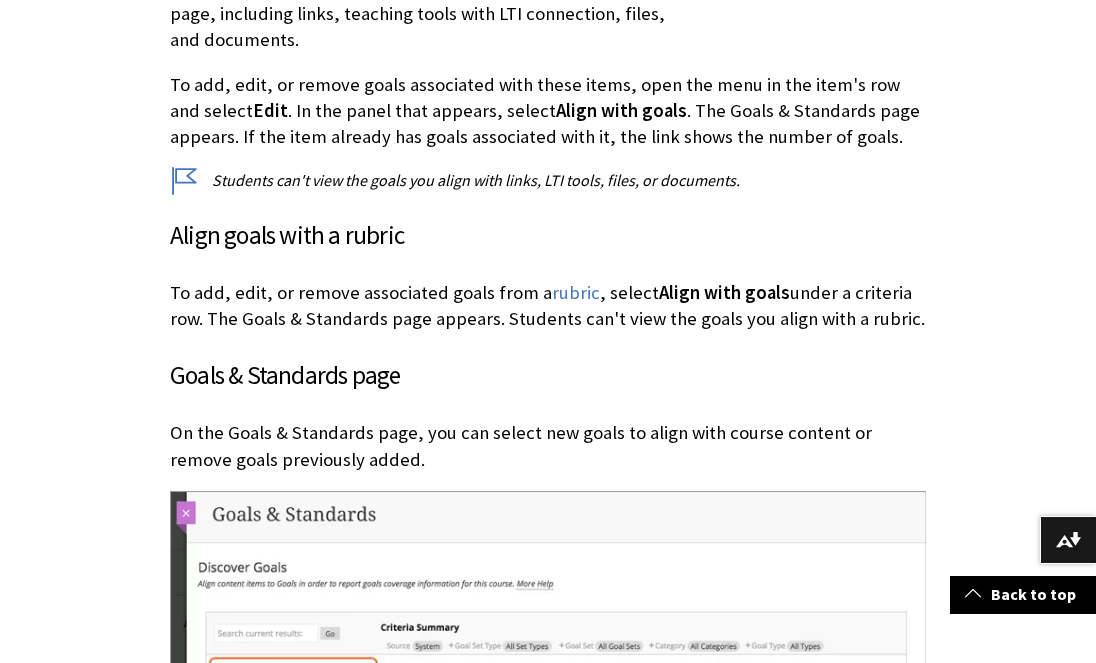 scroll, scrollTop: 1784, scrollLeft: 0, axis: vertical 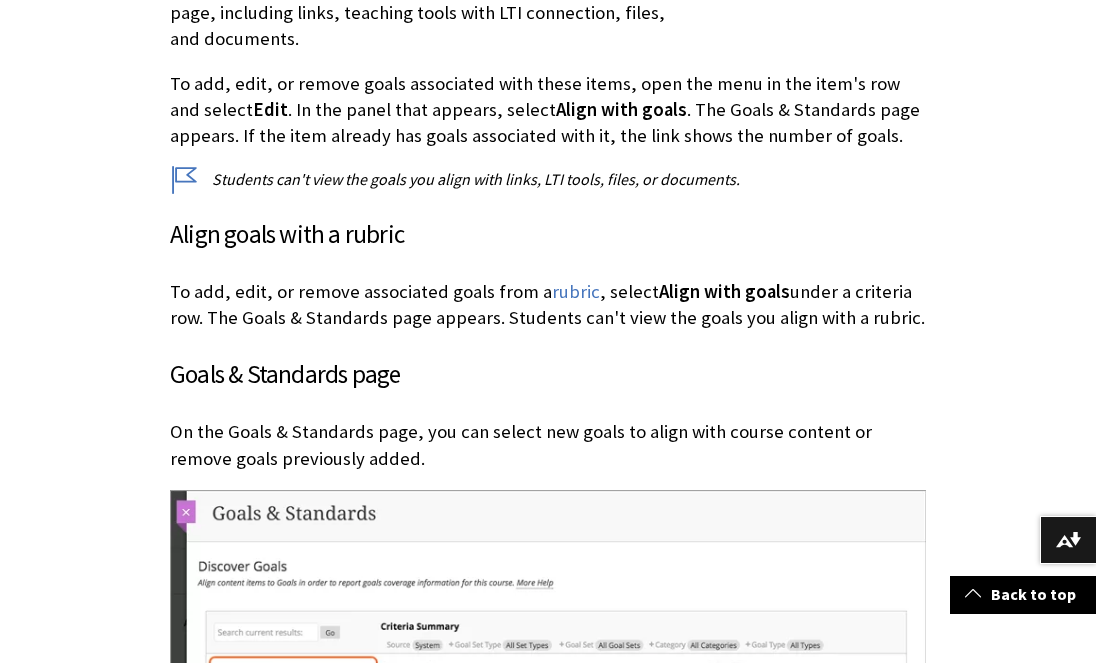 click on "Skip to main content
Help  Center
English عربية Català Cymraeg Deutsch Español Suomi Français עברית Italiano 日本語 한국어 Nederlands Norsk (Bokmål) Português, Brasil Русский Svenska Türkçe 简体中文 Français Canadien
Search Query
Search
Breadcrumb
Home
Learn
Instructor
Ultra Course View
Analytics" at bounding box center [548, 590] 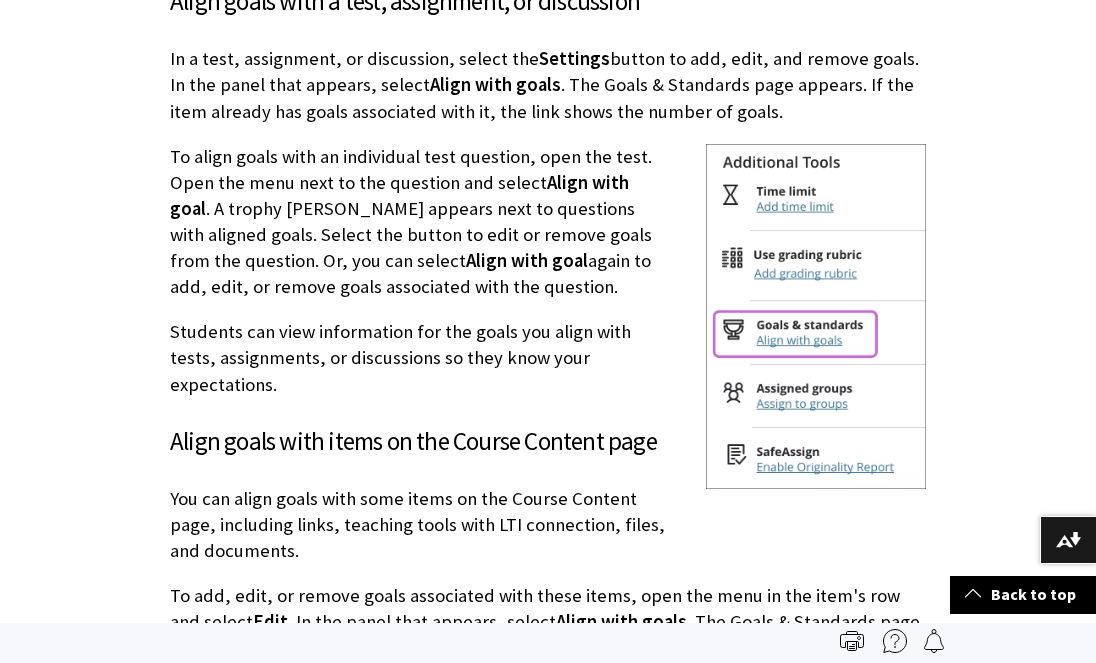 scroll, scrollTop: 1271, scrollLeft: 0, axis: vertical 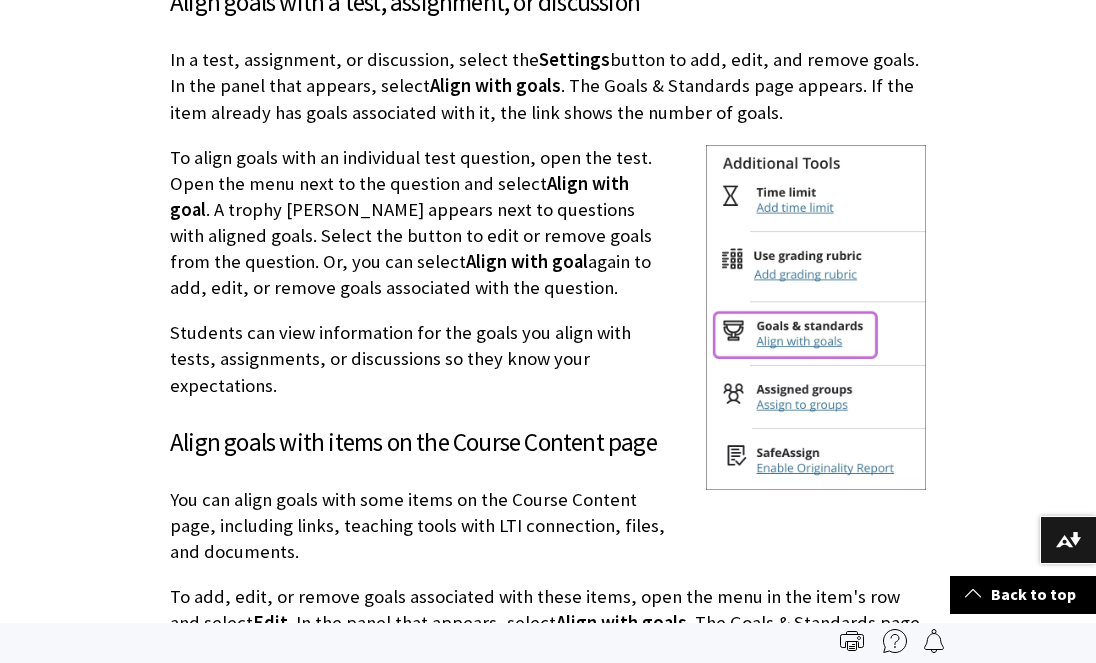 click on "Skip to main content
Help  Center
English عربية Català Cymraeg Deutsch Español Suomi Français עברית Italiano 日本語 한국어 Nederlands Norsk (Bokmål) Português, Brasil Русский Svenska Türkçe 简体中文 Français Canadien
Search Query
Search
Breadcrumb
Home
Learn
Instructor
Ultra Course View
Analytics" at bounding box center [548, 1103] 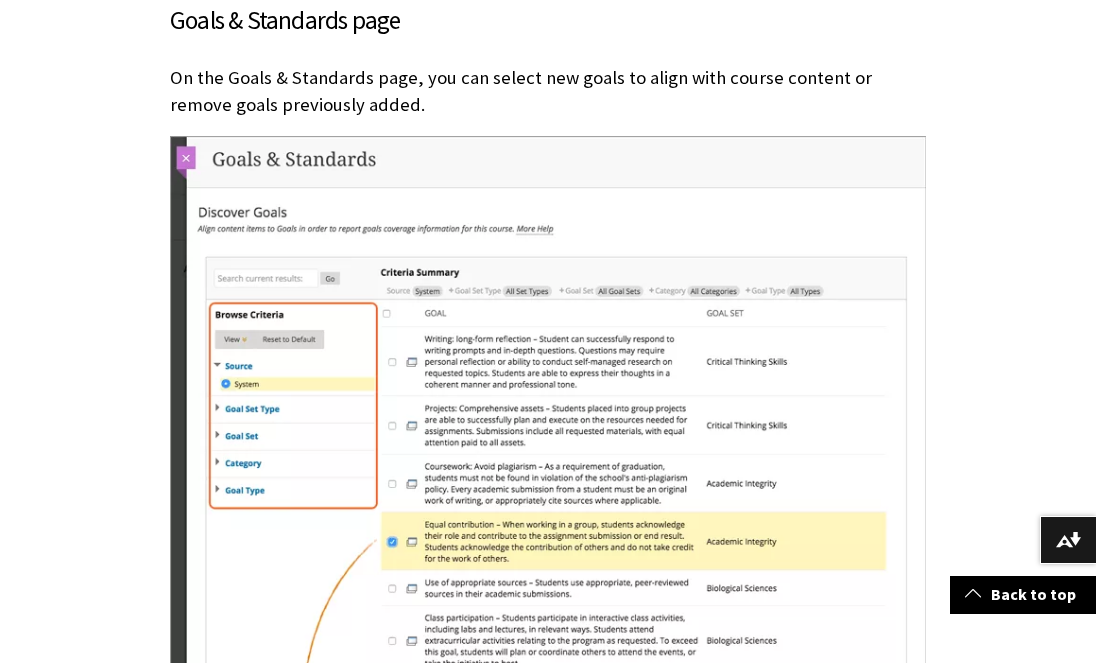 scroll, scrollTop: 2139, scrollLeft: 0, axis: vertical 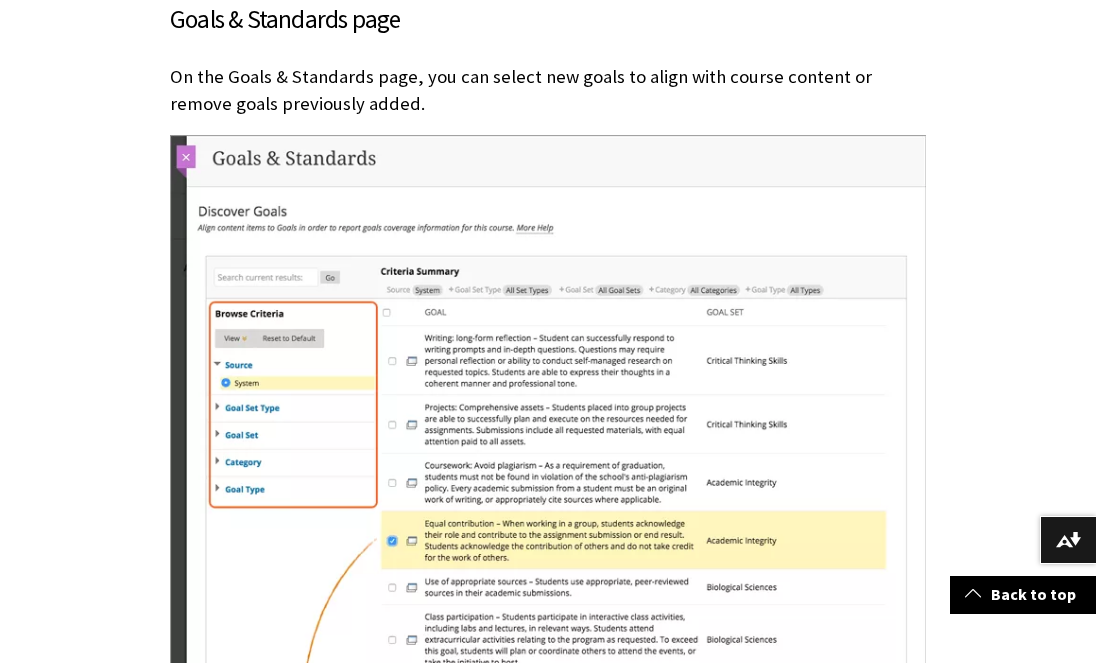 click on "Skip to main content
Help  Center
English عربية Català Cymraeg Deutsch Español Suomi Français עברית Italiano 日本語 한국어 Nederlands Norsk (Bokmål) Português, Brasil Русский Svenska Türkçe 简体中文 Français Canadien
Search Query
Search
Breadcrumb
Home
Learn
Instructor
Ultra Course View
Analytics" at bounding box center [548, 235] 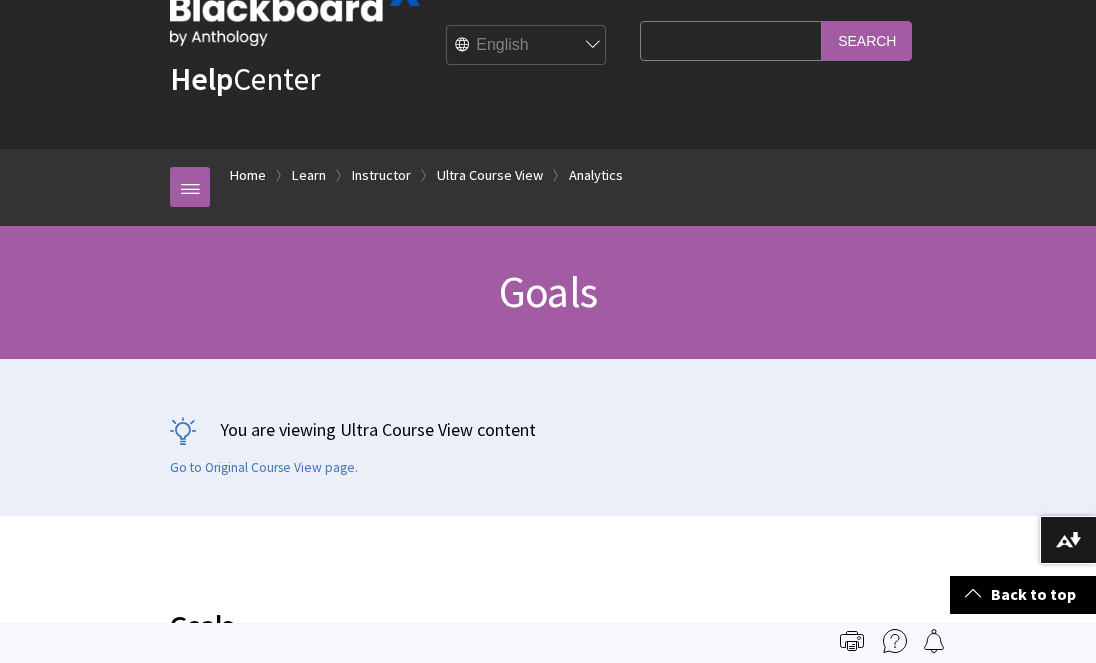 scroll, scrollTop: 0, scrollLeft: 0, axis: both 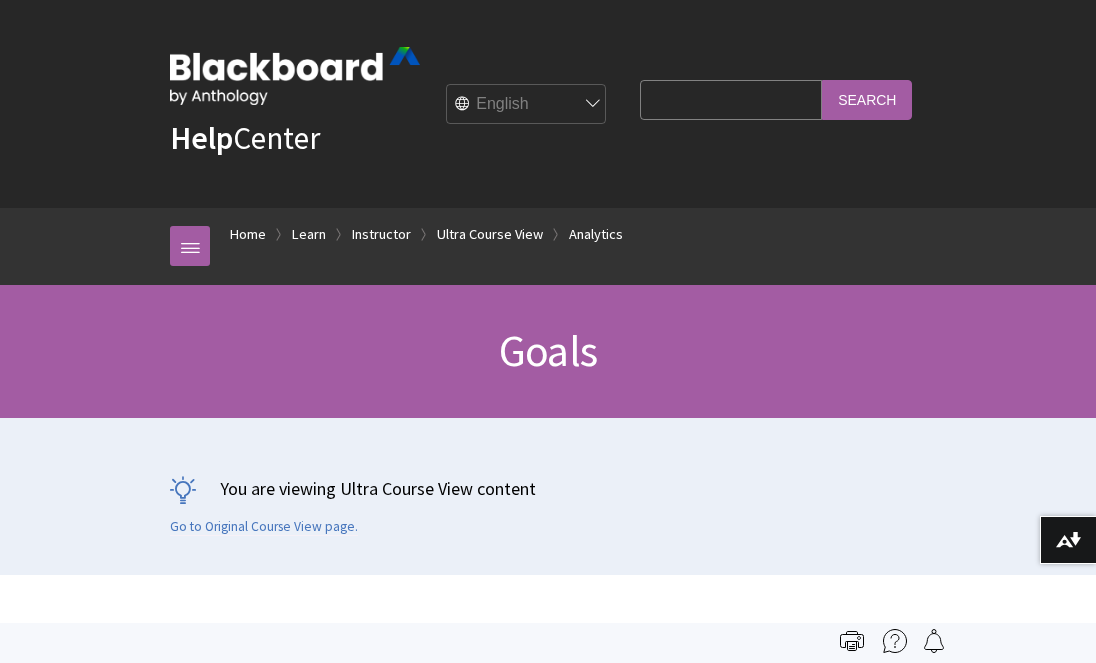 click on "You are viewing Ultra Course View content
Go to Original Course View page." at bounding box center [548, 496] 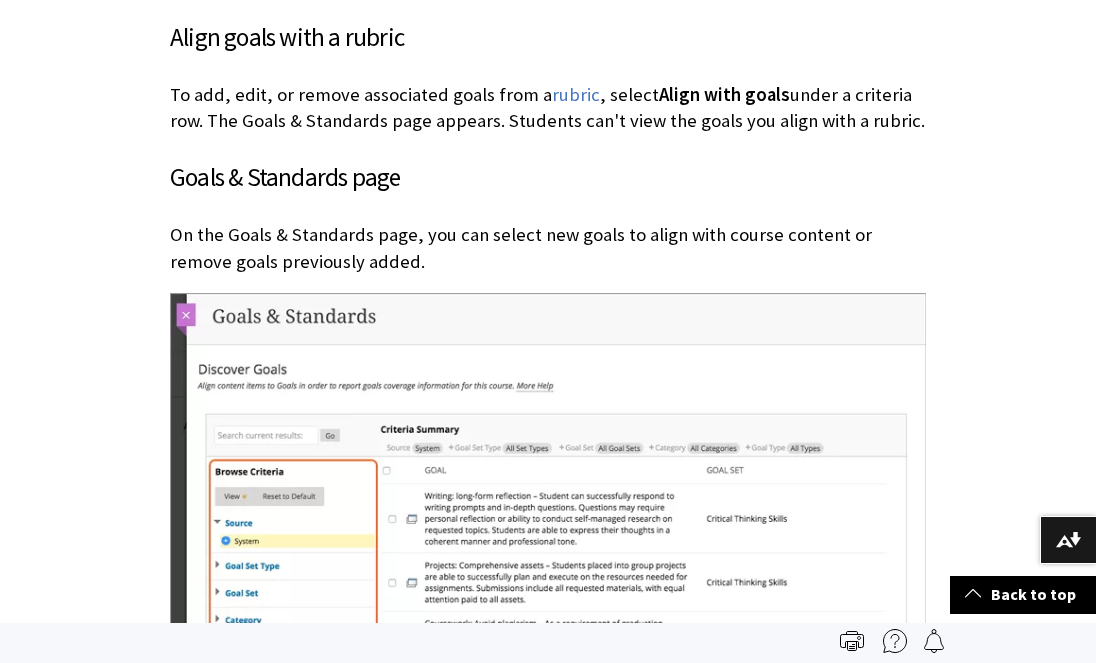 scroll, scrollTop: 1982, scrollLeft: 0, axis: vertical 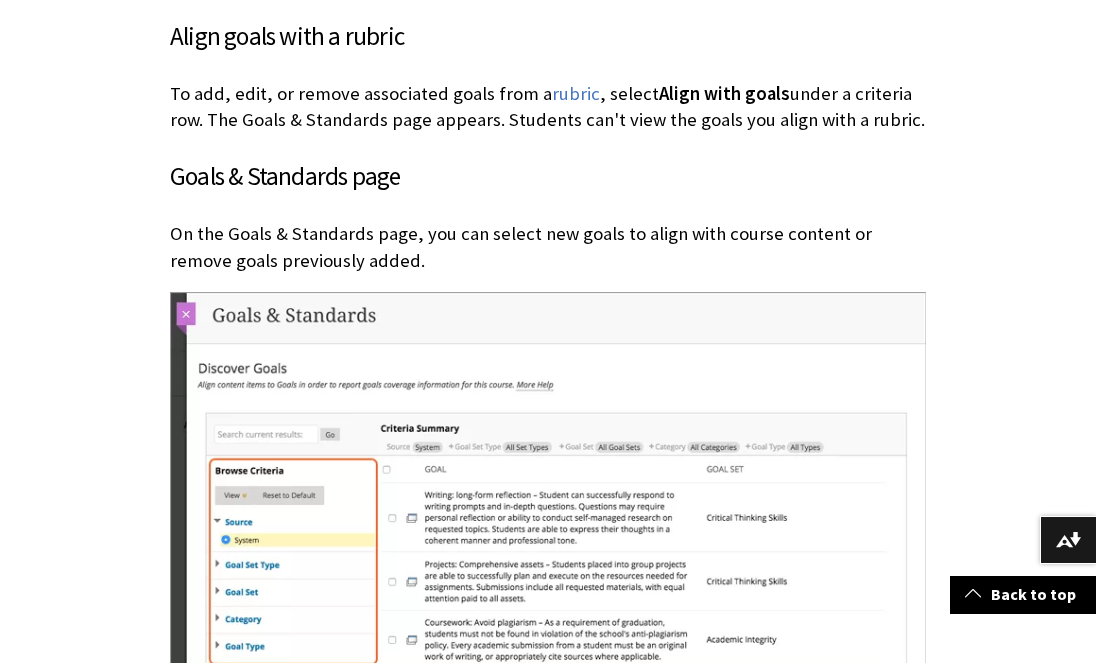 click on "Skip to main content
Help  Center
English عربية Català Cymraeg Deutsch Español Suomi Français עברית Italiano 日本語 한국어 Nederlands Norsk (Bokmål) Português, Brasil Русский Svenska Türkçe 简体中文 Français Canadien
Search Query
Search
Breadcrumb
Home
Learn
Instructor
Ultra Course View
Analytics" at bounding box center (548, 392) 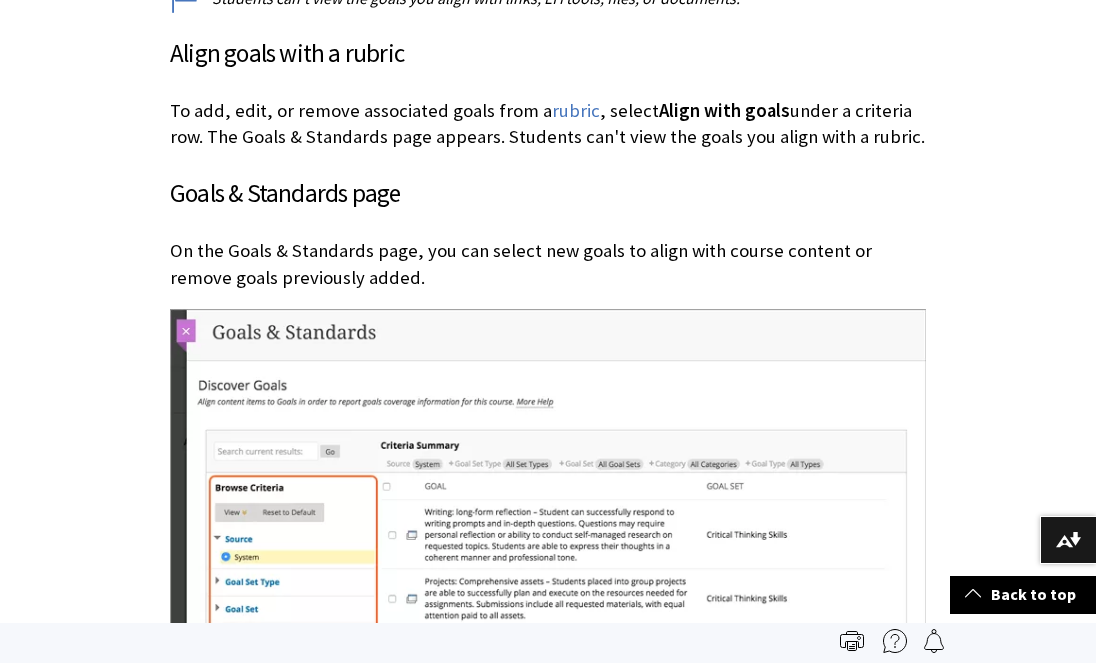 click on "Skip to main content
Help  Center
English عربية Català Cymraeg Deutsch Español Suomi Français עברית Italiano 日本語 한국어 Nederlands Norsk (Bokmål) Português, Brasil Русский Svenska Türkçe 简体中文 Français Canadien
Search Query
Search
Breadcrumb
Home
Learn
Instructor
Ultra Course View
Analytics" at bounding box center (548, 409) 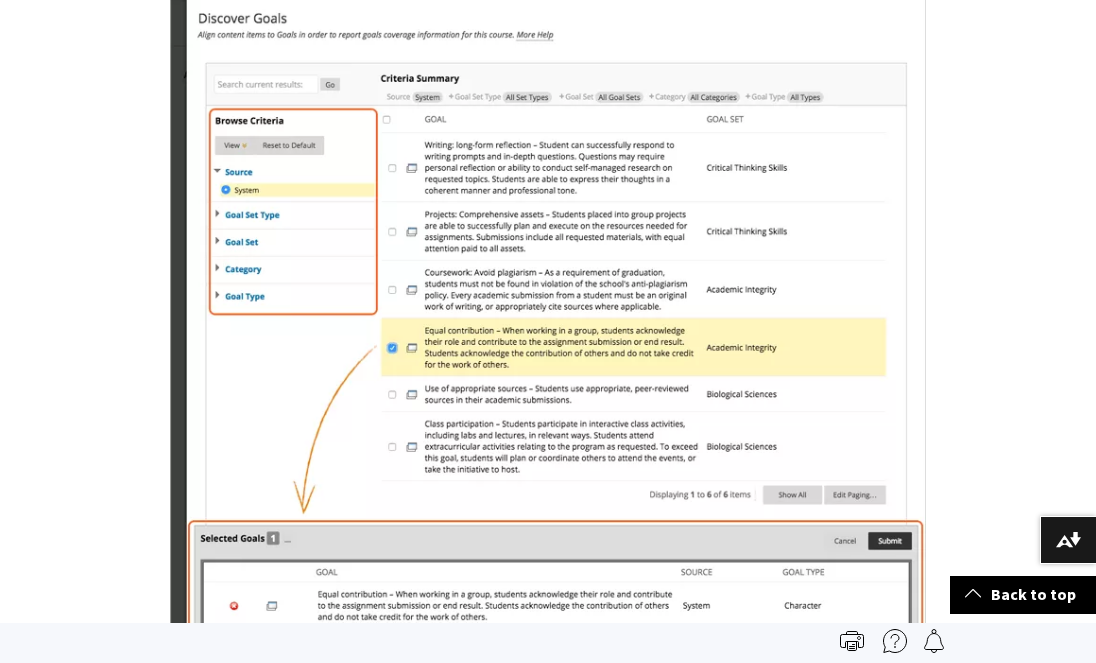scroll, scrollTop: 2330, scrollLeft: 0, axis: vertical 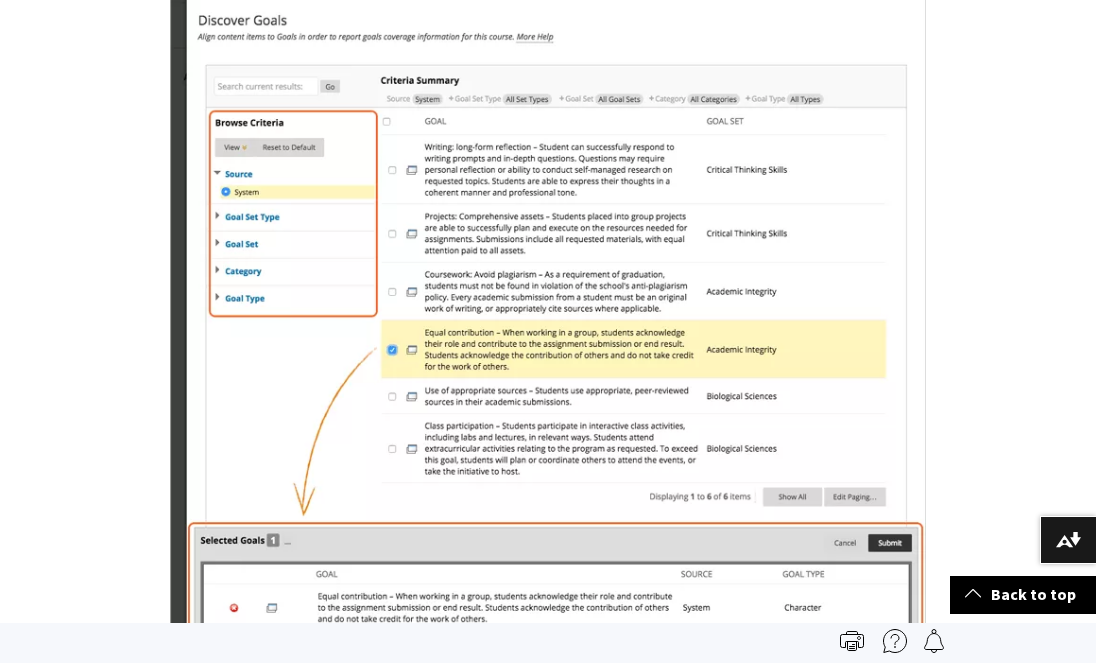 click on "Skip to main content
Help  Center
English عربية Català Cymraeg Deutsch Español Suomi Français עברית Italiano 日本語 한국어 Nederlands Norsk (Bokmål) Português, Brasil Русский Svenska Türkçe 简体中文 Français Canadien
Search Query
Search
Breadcrumb
Home
Learn
Instructor
Ultra Course View
Analytics" at bounding box center [548, 44] 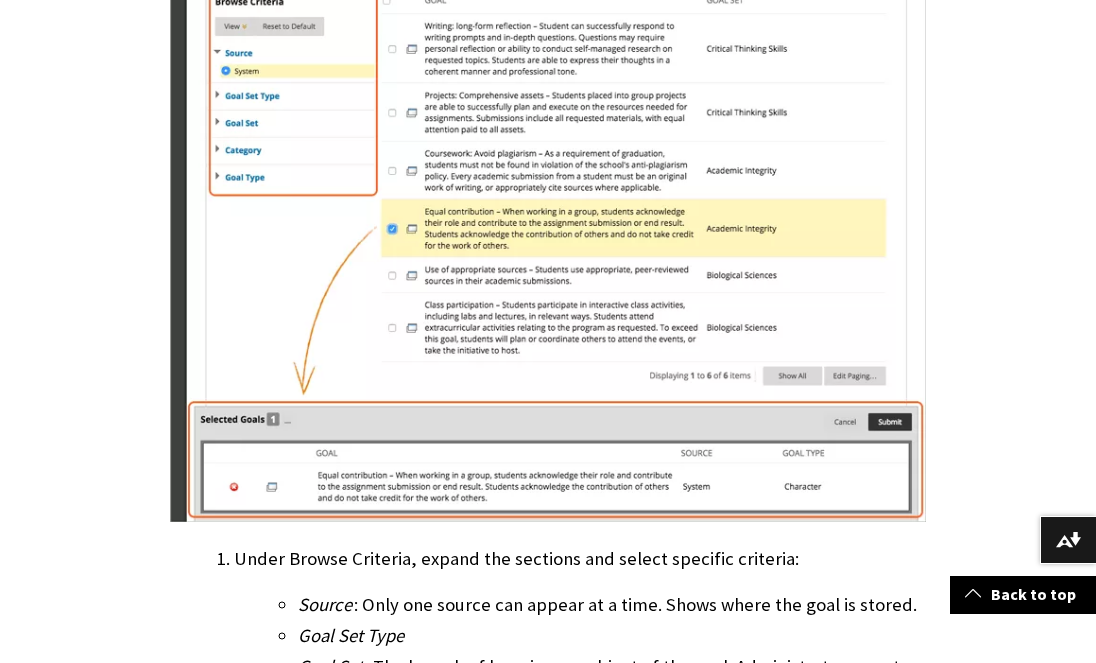 scroll, scrollTop: 2452, scrollLeft: 0, axis: vertical 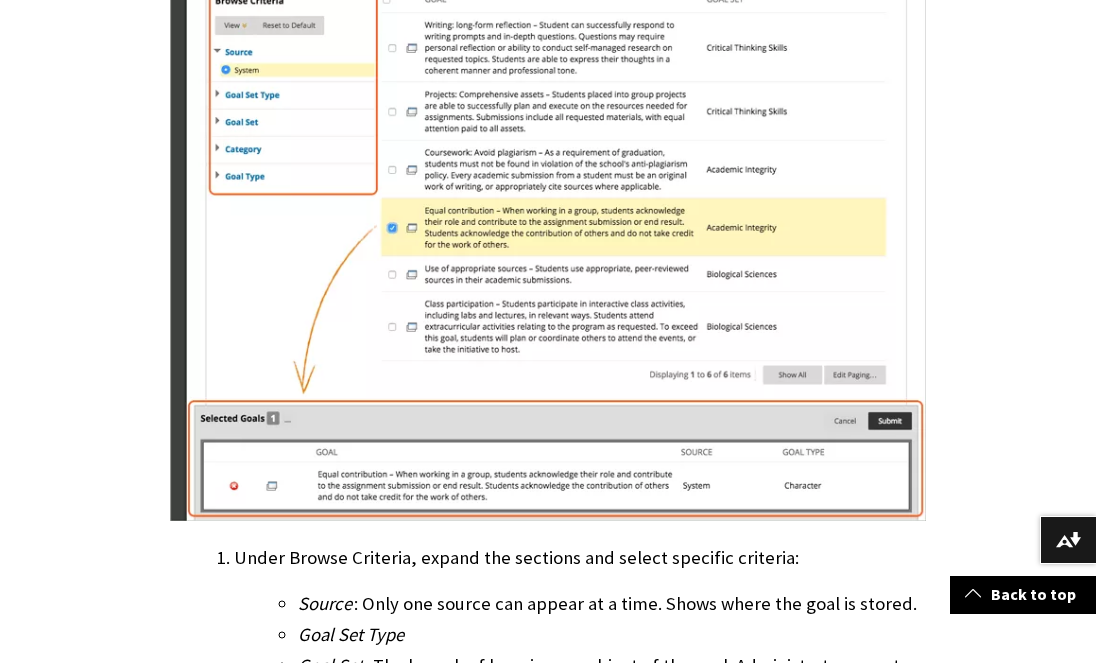 click on "Skip to main content
Help  Center
English عربية Català Cymraeg Deutsch Español Suomi Français עברית Italiano 日本語 한국어 Nederlands Norsk (Bokmål) Português, Brasil Русский Svenska Türkçe 简体中文 Français Canadien
Search Query
Search
Breadcrumb
Home
Learn
Instructor
Ultra Course View
Analytics" at bounding box center (548, -78) 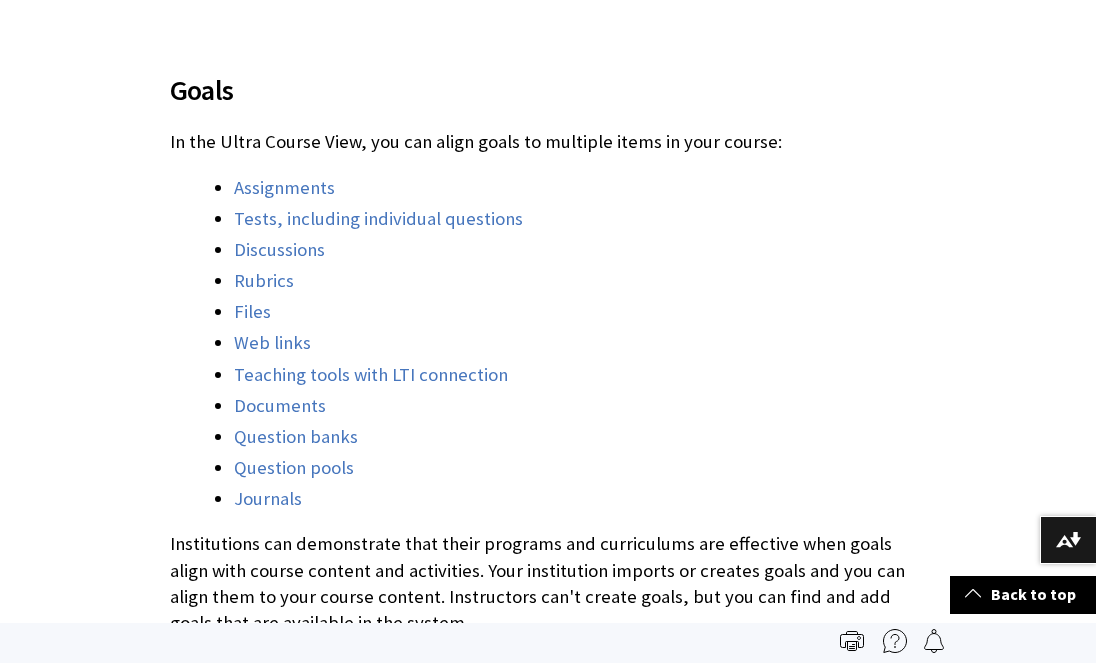 scroll, scrollTop: 573, scrollLeft: 0, axis: vertical 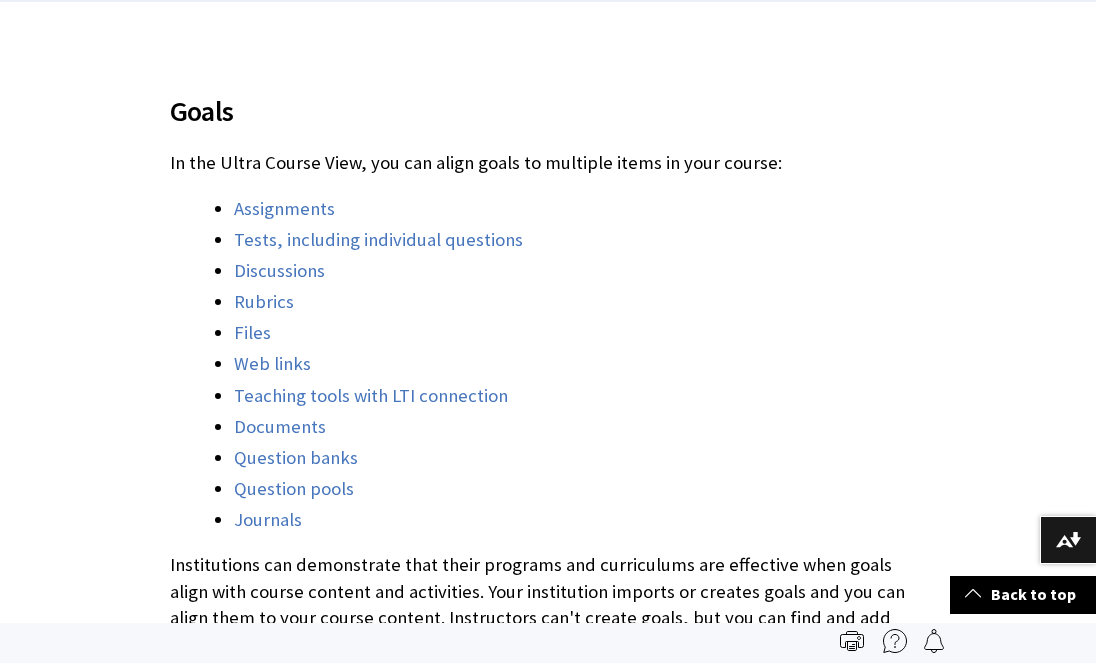 click on "Skip to main content
Help  Center
English عربية Català Cymraeg Deutsch Español Suomi Français עברית Italiano 日本語 한국어 Nederlands Norsk (Bokmål) Português, Brasil Русский Svenska Türkçe 简体中文 Français Canadien
Search Query
Search
Breadcrumb
Home
Learn
Instructor
Ultra Course View
Analytics" at bounding box center [548, 1801] 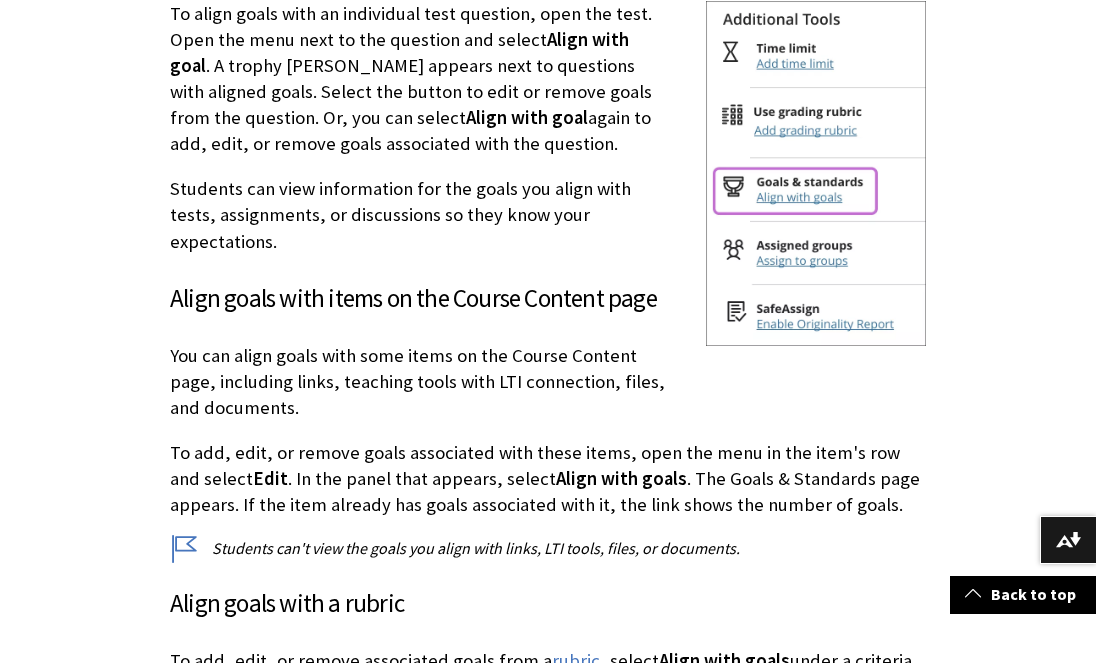 scroll, scrollTop: 1416, scrollLeft: 0, axis: vertical 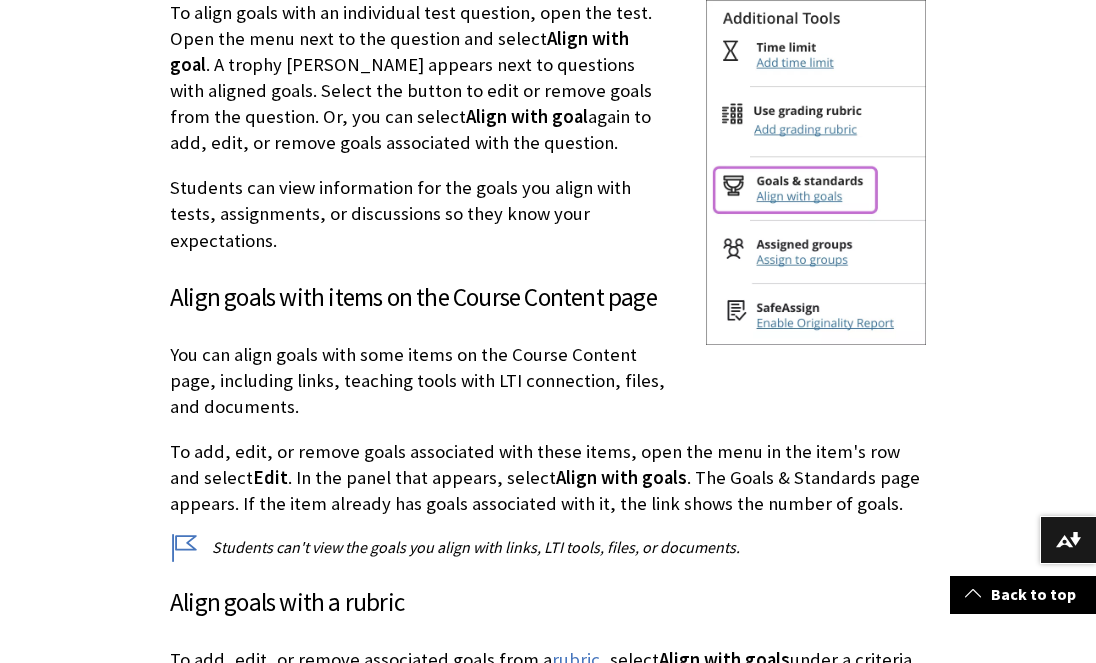 click on "Skip to main content
Help  Center
English عربية Català Cymraeg Deutsch Español Suomi Français עברית Italiano 日本語 한국어 Nederlands Norsk (Bokmål) Português, Brasil Русский Svenska Türkçe 简体中文 Français Canadien
Search Query
Search
Breadcrumb
Home
Learn
Instructor
Ultra Course View
Analytics" at bounding box center [548, 958] 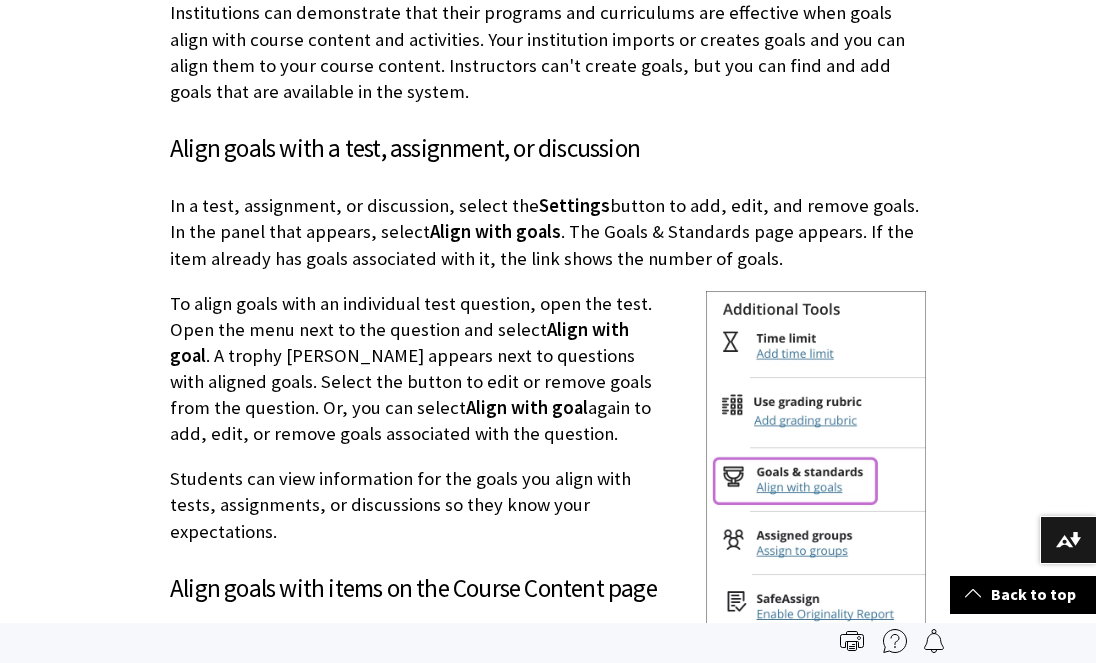 scroll, scrollTop: 1124, scrollLeft: 0, axis: vertical 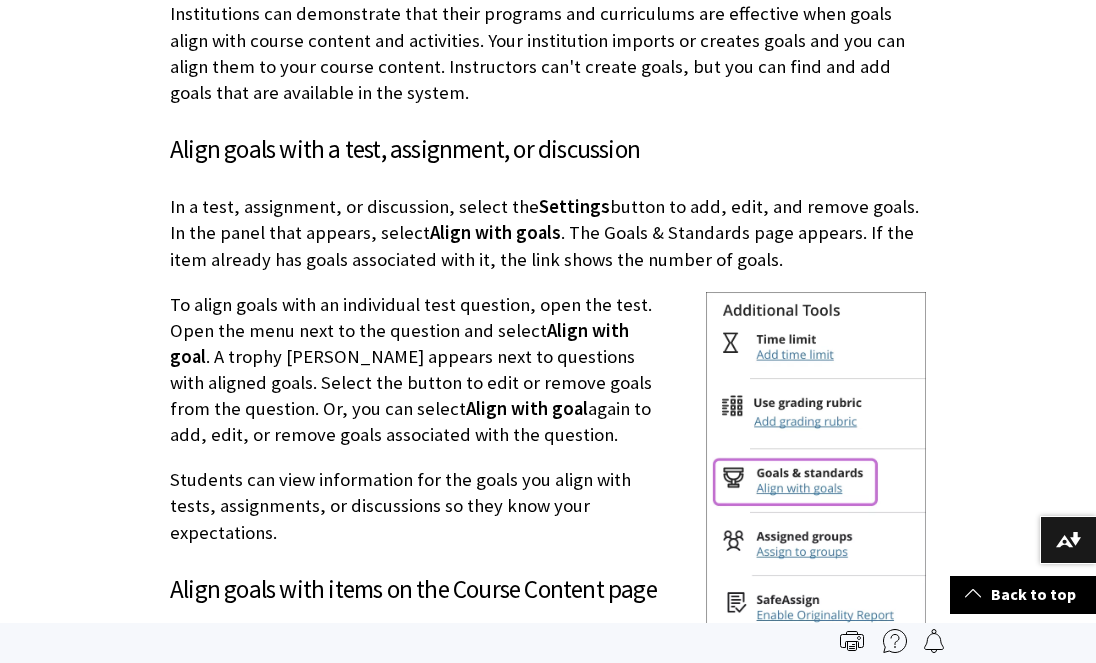 click on "Skip to main content
Help  Center
English عربية Català Cymraeg Deutsch Español Suomi Français עברית Italiano 日本語 한국어 Nederlands Norsk (Bokmål) Português, Brasil Русский Svenska Türkçe 简体中文 Français Canadien
Search Query
Search
Breadcrumb
Home
Learn
Instructor
Ultra Course View
Analytics" at bounding box center (548, 1250) 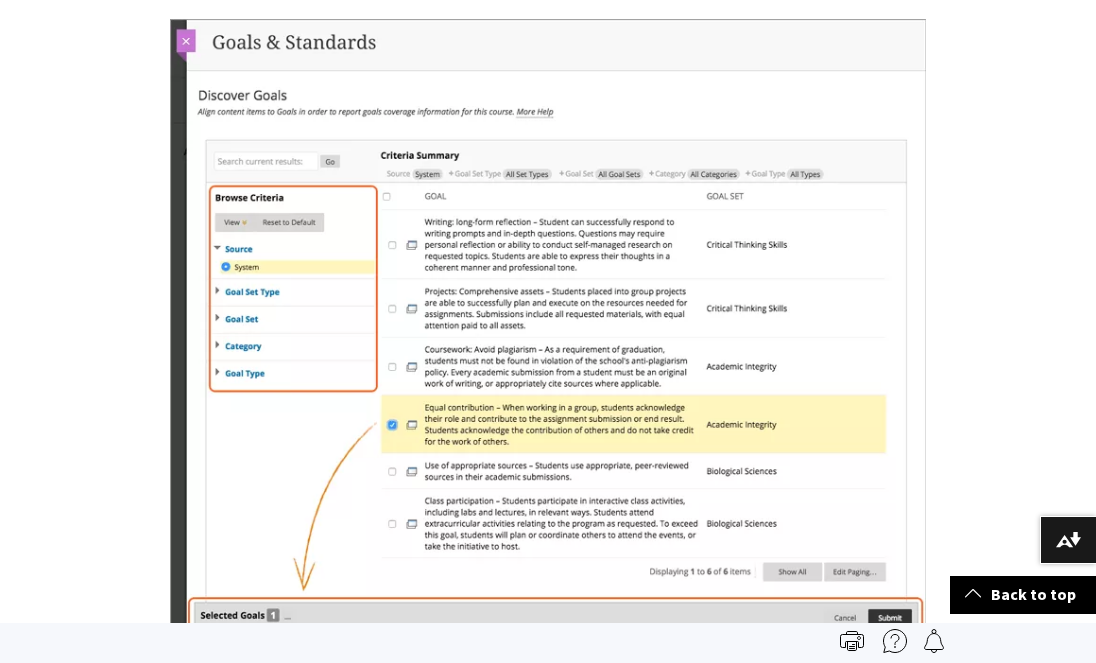 scroll, scrollTop: 2246, scrollLeft: 0, axis: vertical 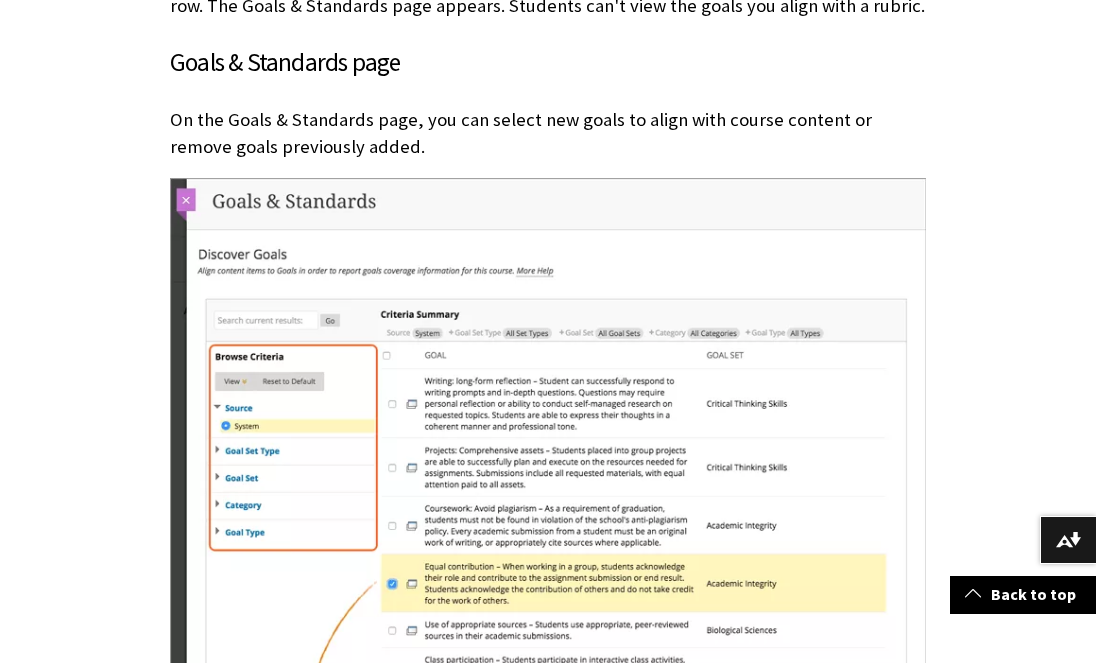 click on "Skip to main content
Help  Center
English عربية Català Cymraeg Deutsch Español Suomi Français עברית Italiano 日本語 한국어 Nederlands Norsk (Bokmål) Português, Brasil Русский Svenska Türkçe 简体中文 Français Canadien
Search Query
Search
Breadcrumb
Home
Learn
Instructor
Ultra Course View
Analytics" at bounding box center (548, 278) 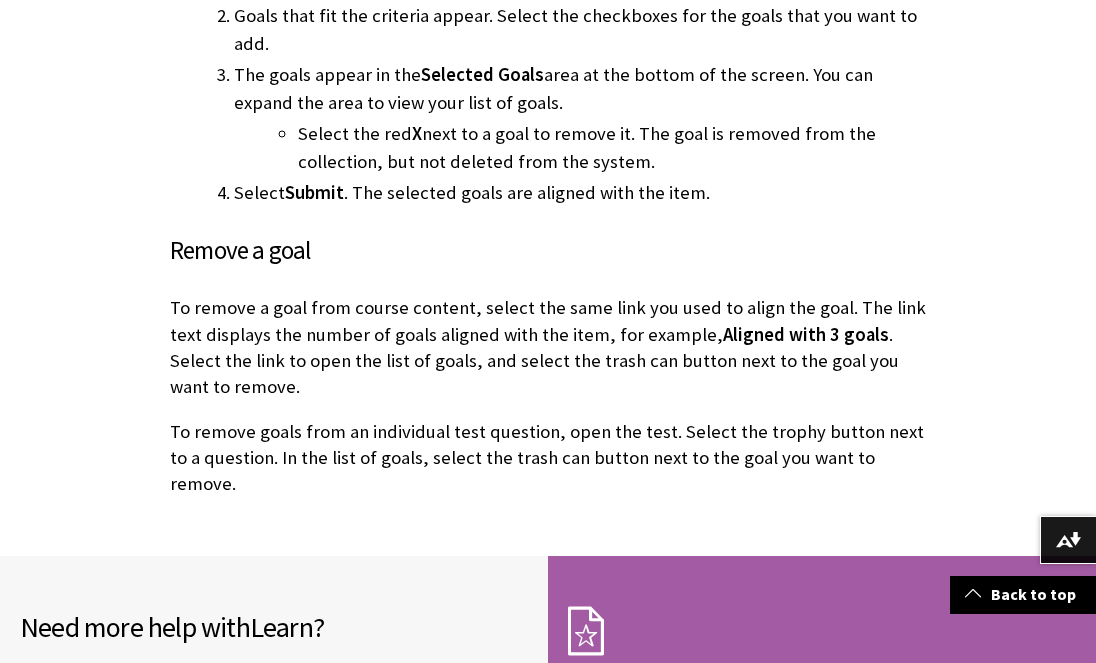 scroll, scrollTop: 3324, scrollLeft: 0, axis: vertical 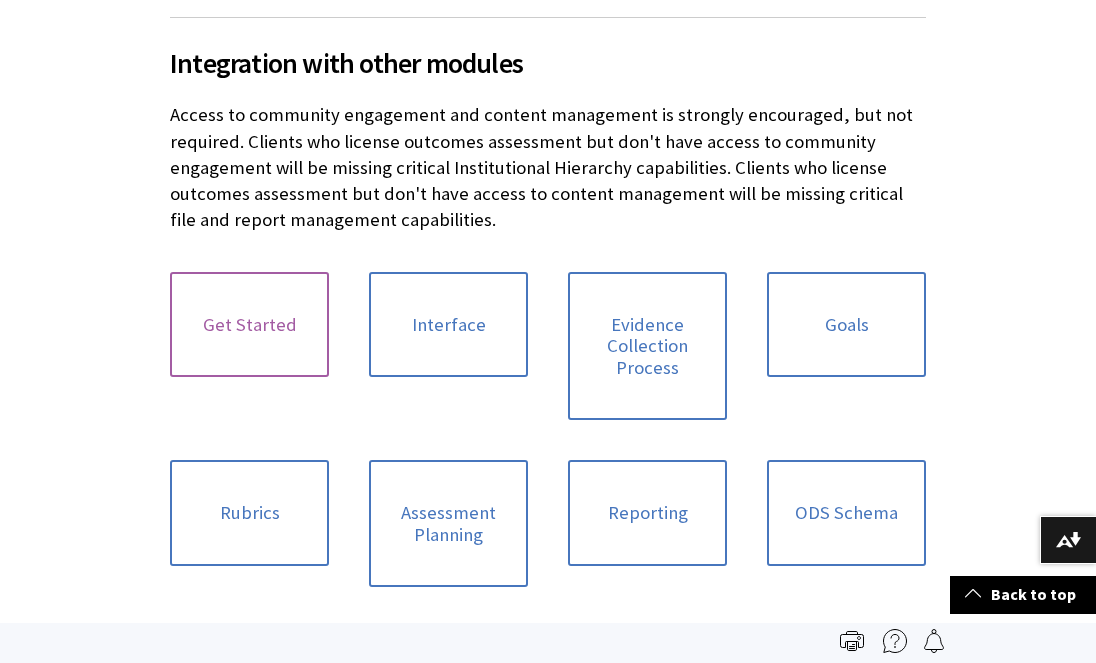 click on "Get Started" at bounding box center (249, 325) 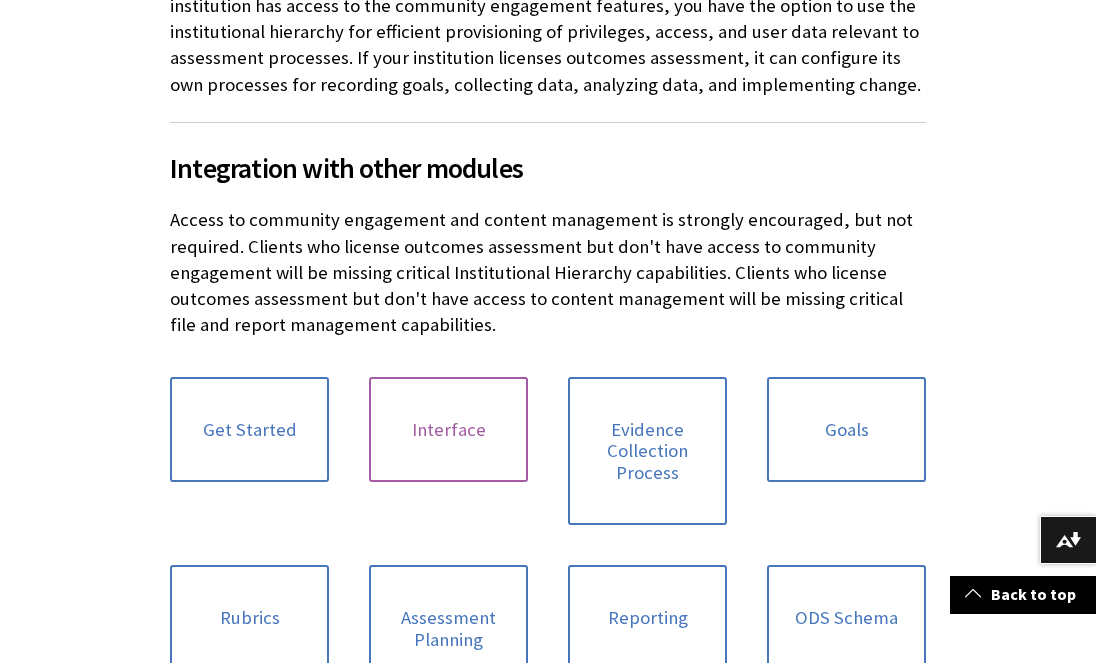 scroll, scrollTop: 894, scrollLeft: 0, axis: vertical 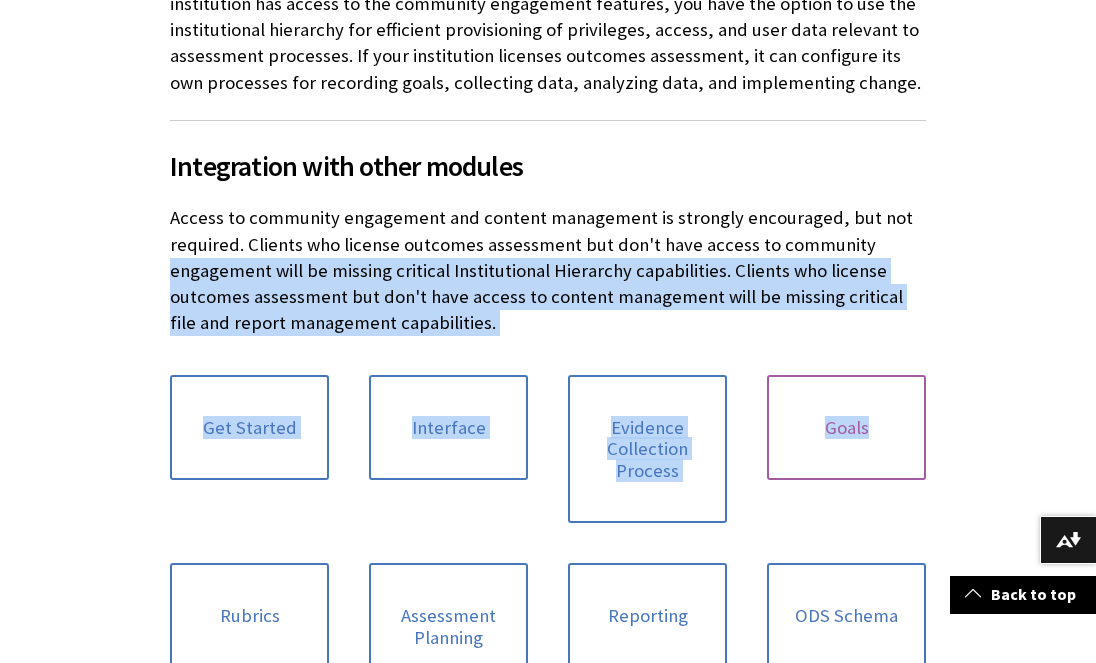 drag, startPoint x: 1074, startPoint y: 229, endPoint x: 881, endPoint y: 382, distance: 246.28845 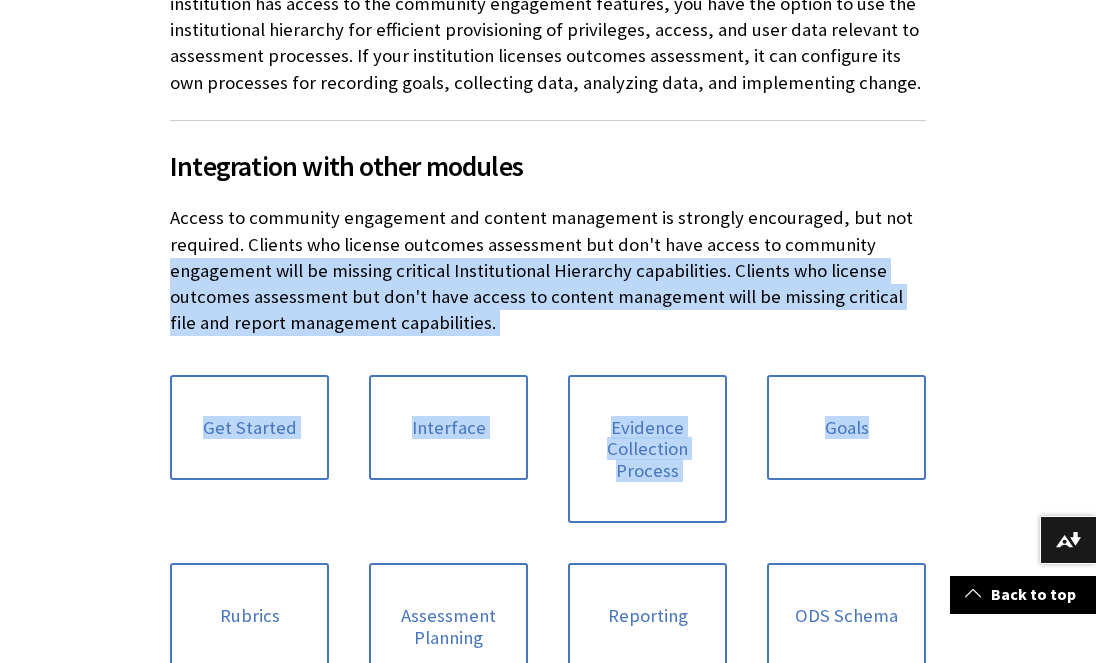 drag, startPoint x: 881, startPoint y: 382, endPoint x: 987, endPoint y: 408, distance: 109.14211 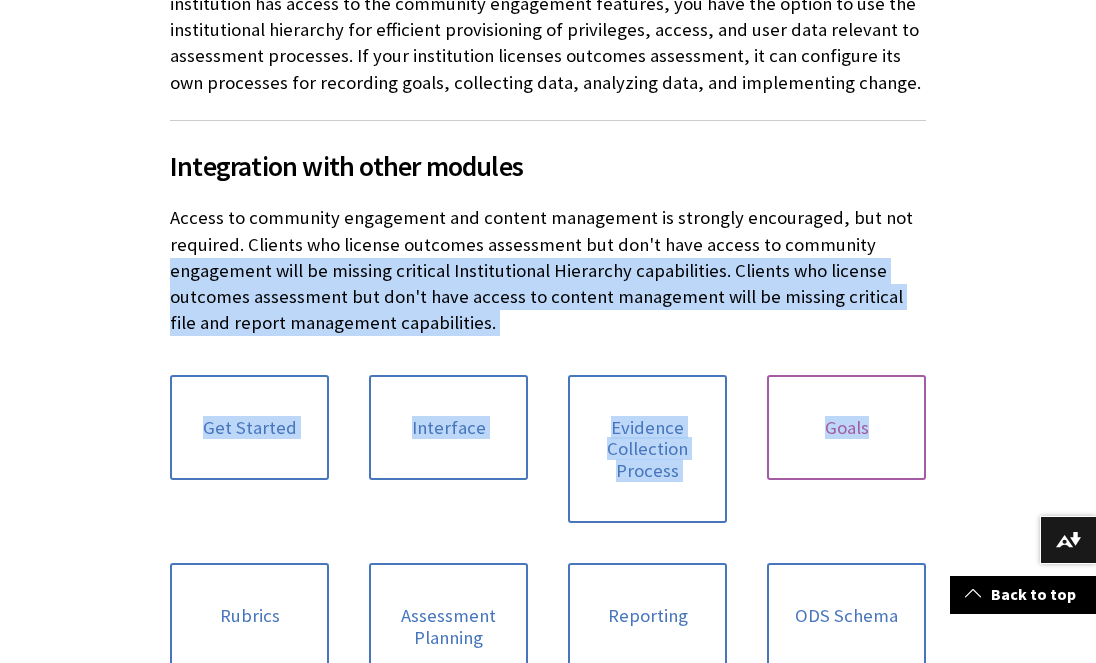 click on "Goals" at bounding box center [846, 428] 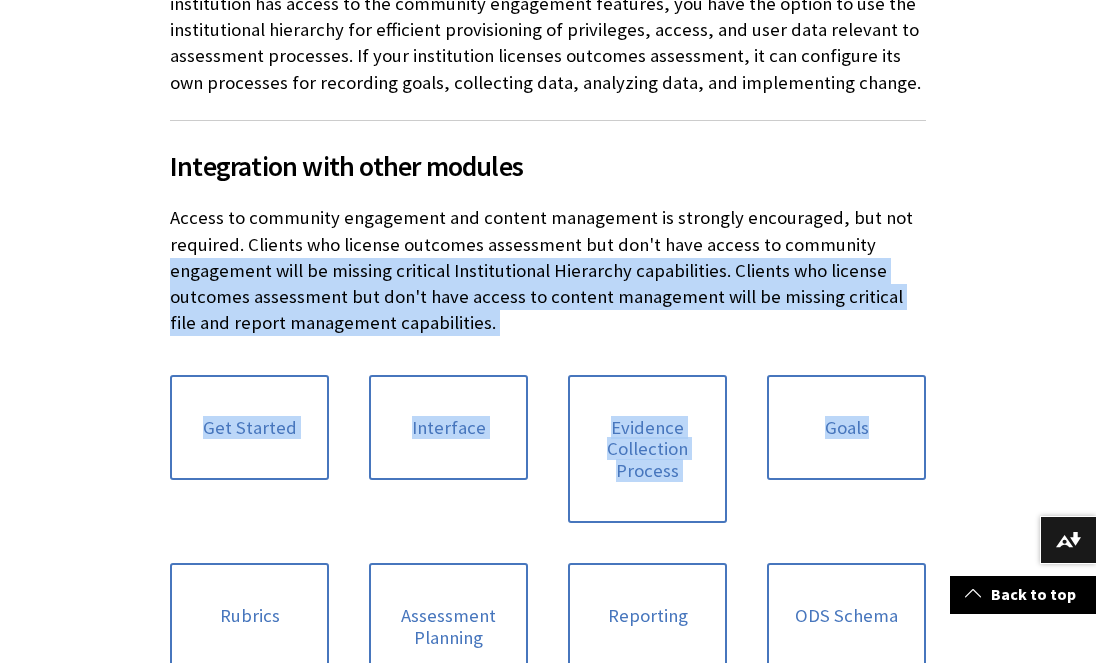 click on "Outcomes assessment is an integrated module that your institution can license. To learn how it could work with your system, contact your Blackboard account representative.  View the release notes for outcomes assessment .
Outcomes assessment extracts direct evidence of student learning from Blackboard Learn courses. By collecting student-submitted assignments from existing courses and facilitating a rubric-based secondary evaluation of them, institutions can demonstrate achievement of learning outcomes.
Outcomes assessment provides a powerful dashboard for the overview and management of evidence collection, goals management, assessment-related  enterprise surveys
Integration with other modules
Get Started
Interface
Evidence Collection Process
Goals
Rubrics" at bounding box center (548, 231) 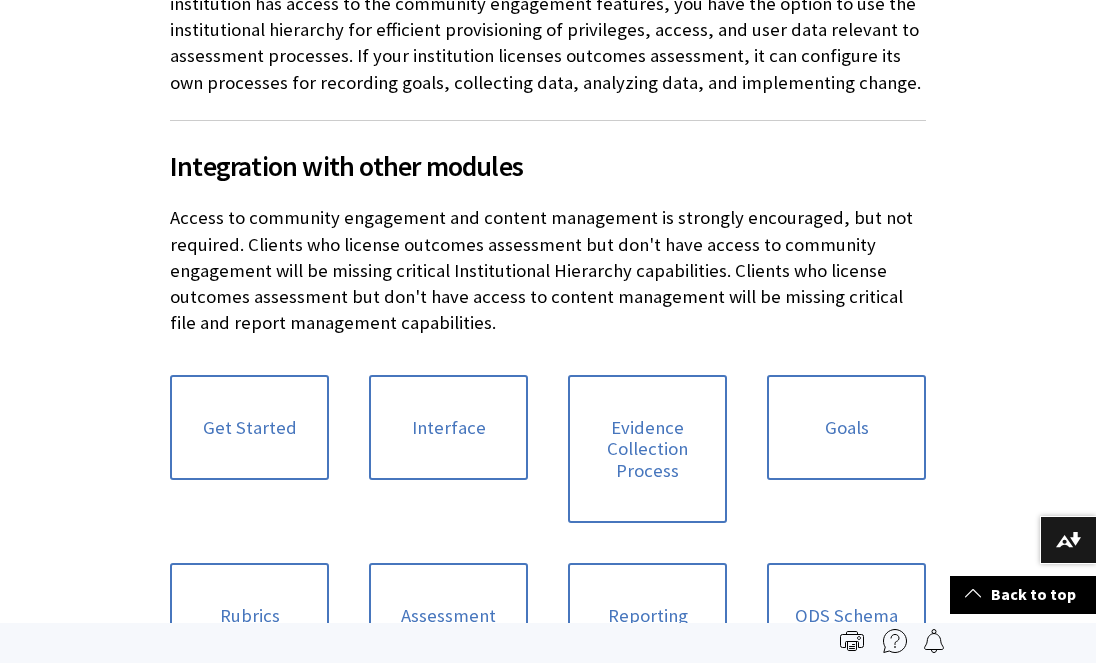 scroll, scrollTop: 0, scrollLeft: 0, axis: both 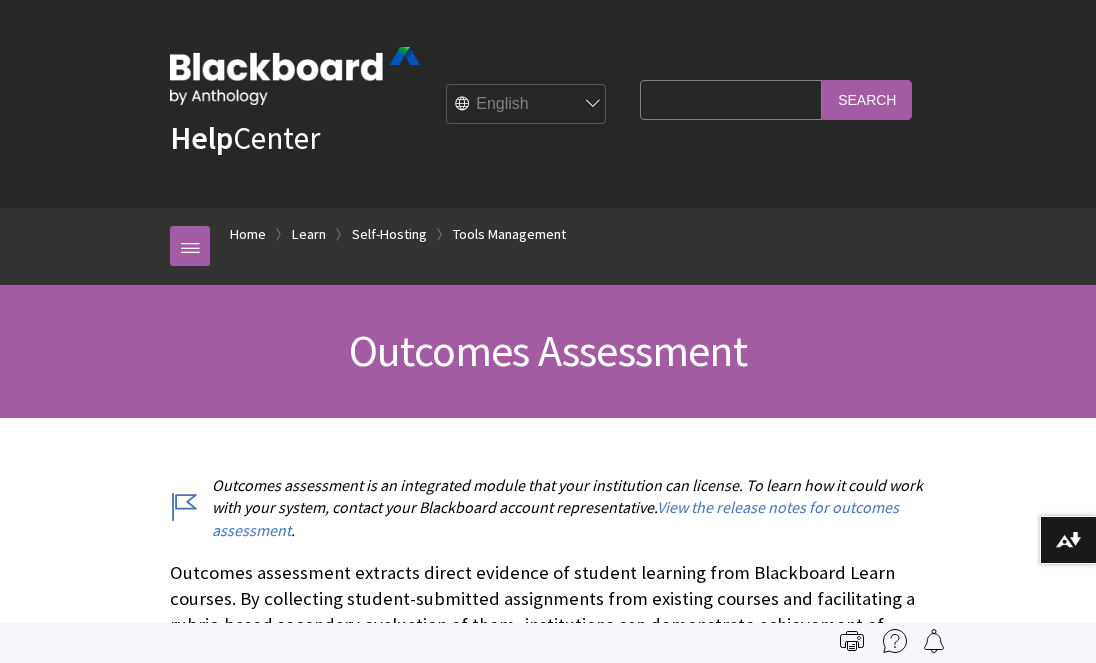 click on "Skip to main content
Help  Center
English عربية Català Cymraeg Deutsch Español Suomi Français עברית Italiano 日本語 한국어 Nederlands Norsk (Bokmål) Português, Brasil Русский Svenska Türkçe 简体中文 Français Canadien
Search Query
Search
Breadcrumb
Home
Learn
Self-Hosting
Tools Management
All Products
Playlists" at bounding box center (548, 1326) 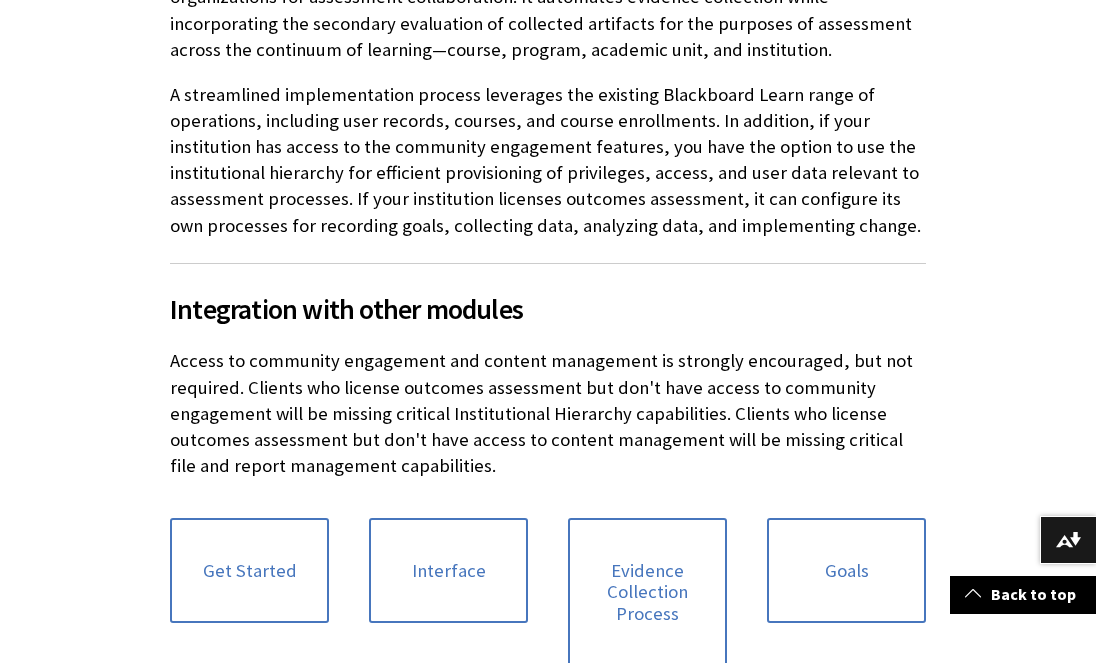 scroll, scrollTop: 1450, scrollLeft: 0, axis: vertical 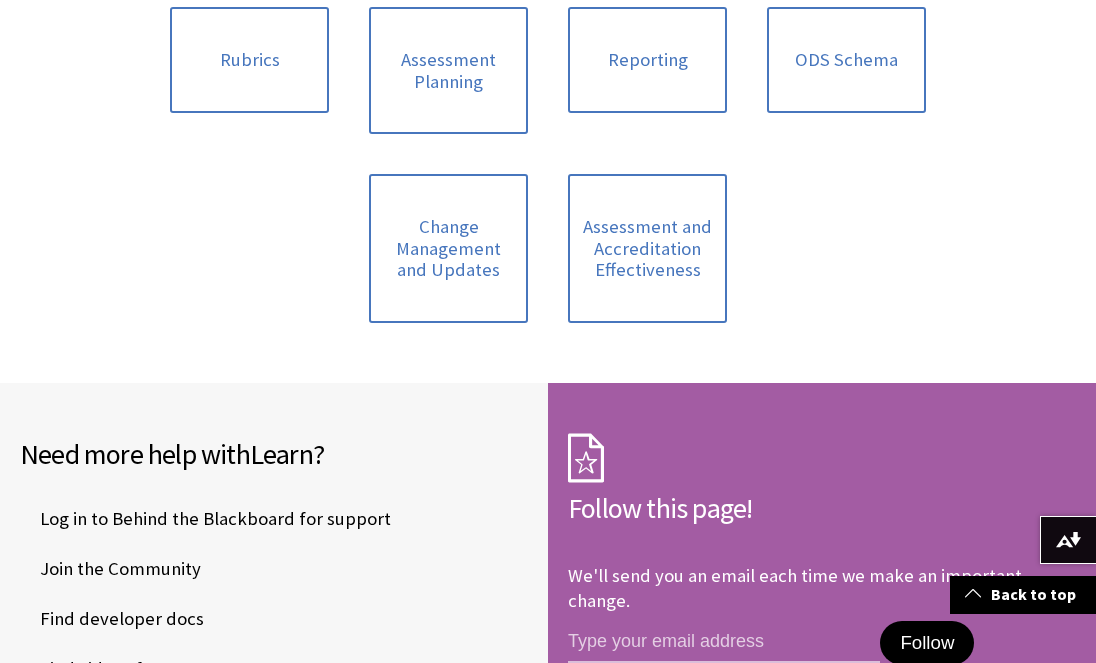 click on "Get Started
Interface
Evidence Collection Process
Goals
Rubrics
Assessment Planning
Reporting
ODS Schema
Change Management and Updates
Assessment and Accreditation Effectiveness" at bounding box center [548, 71] 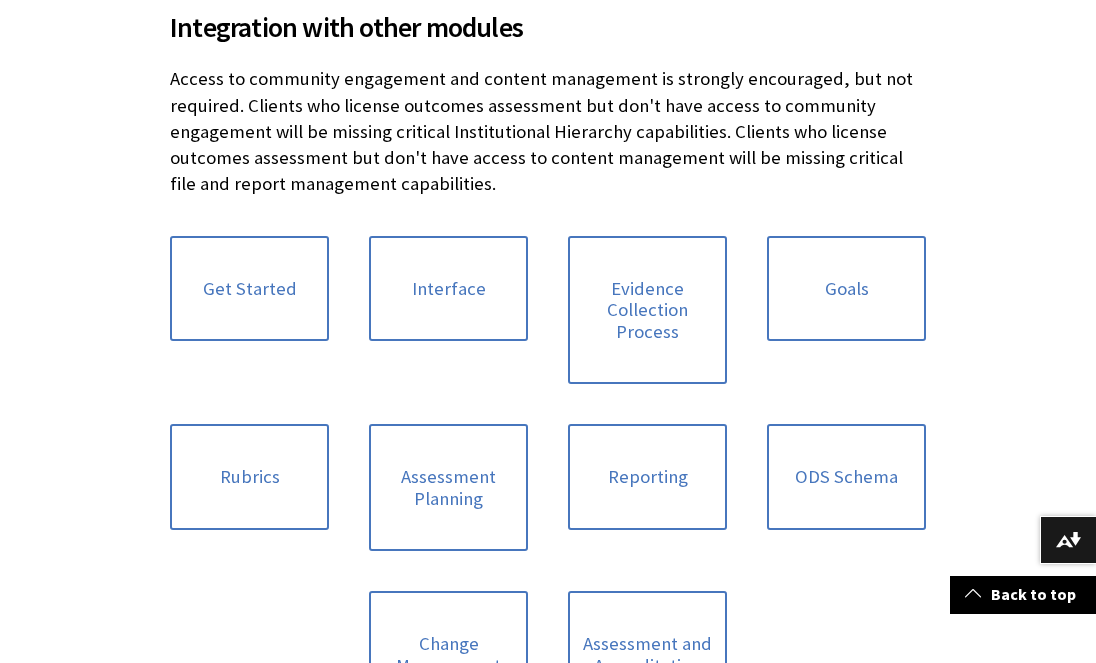 scroll, scrollTop: 1074, scrollLeft: 0, axis: vertical 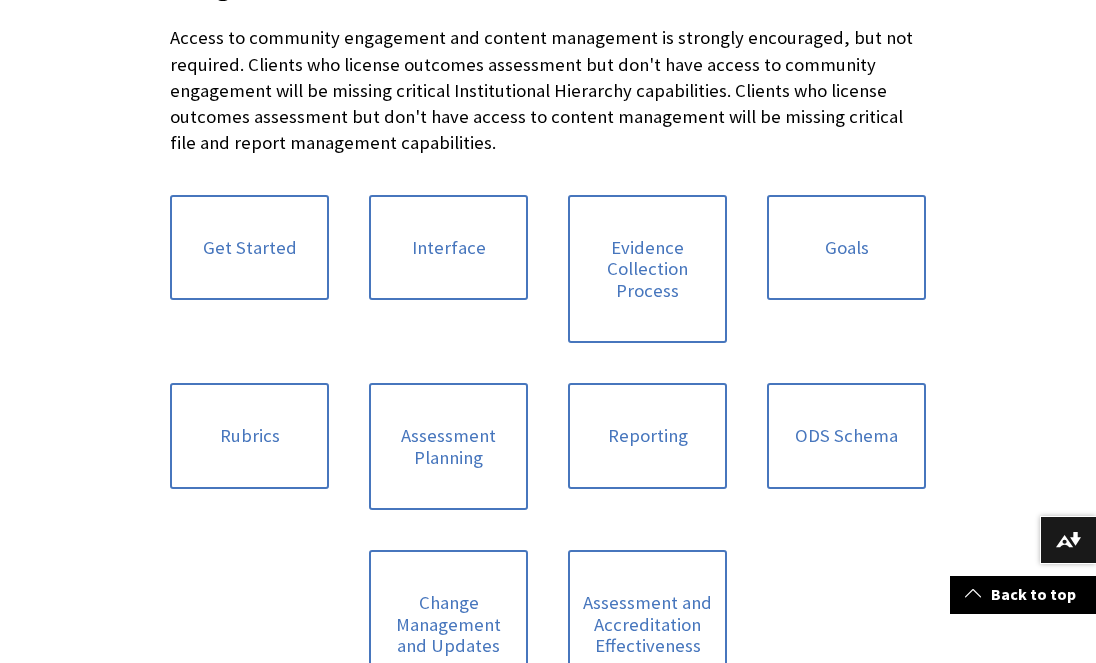 click on "Skip to main content
Help  Center
English عربية Català Cymraeg Deutsch Español Suomi Français עברית Italiano 日本語 한국어 Nederlands Norsk (Bokmål) Português, Brasil Русский Svenska Türkçe 简体中文 Français Canadien
Search Query
Search
Breadcrumb
Home
Learn
Self-Hosting
Tools Management
All Products
Playlists" at bounding box center (548, 252) 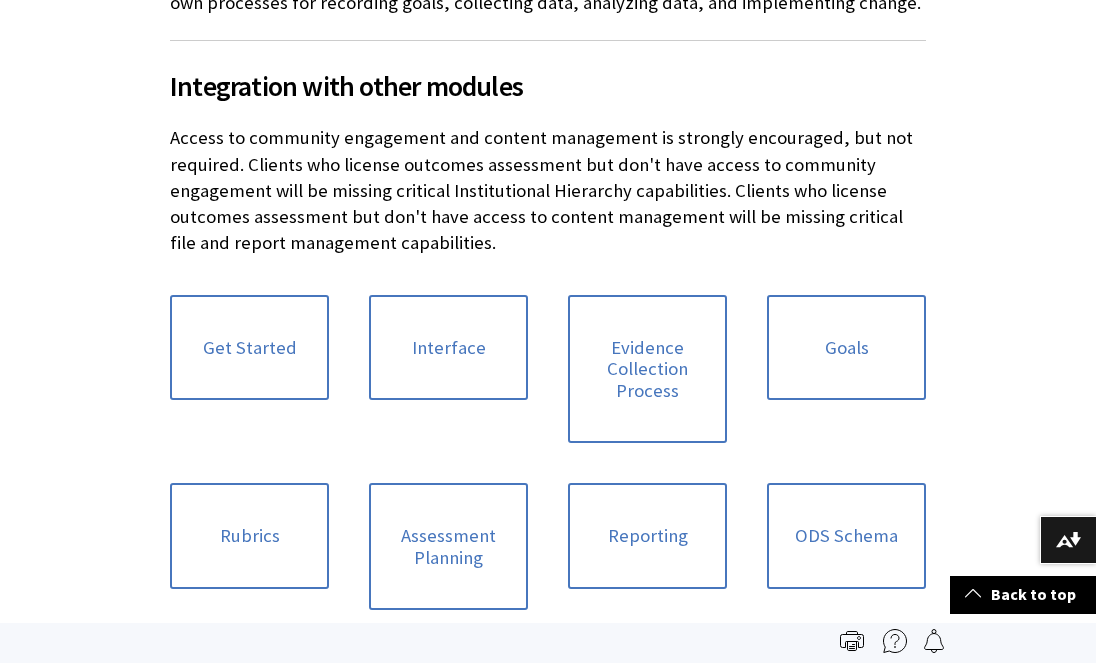 scroll, scrollTop: 973, scrollLeft: 0, axis: vertical 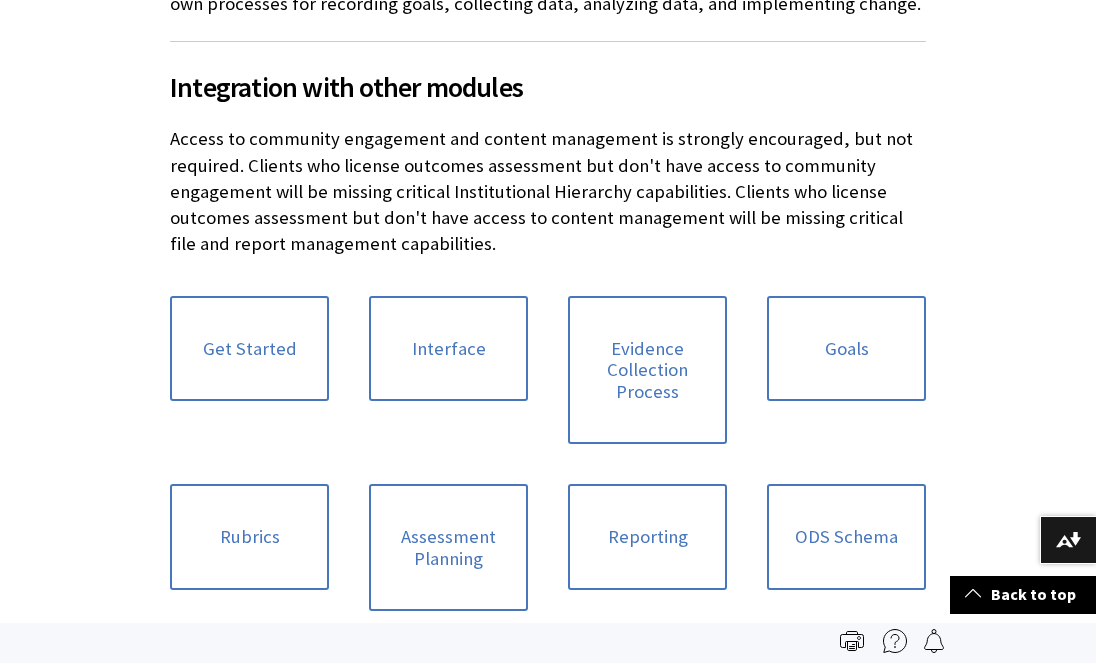 click on "Skip to main content
Help  Center
English عربية Català Cymraeg Deutsch Español Suomi Français עברית Italiano 日本語 한국어 Nederlands Norsk (Bokmål) Português, Brasil Русский Svenska Türkçe 简体中文 Français Canadien
Search Query
Search
Breadcrumb
Home
Learn
Self-Hosting
Tools Management
All Products
Playlists" at bounding box center (548, 353) 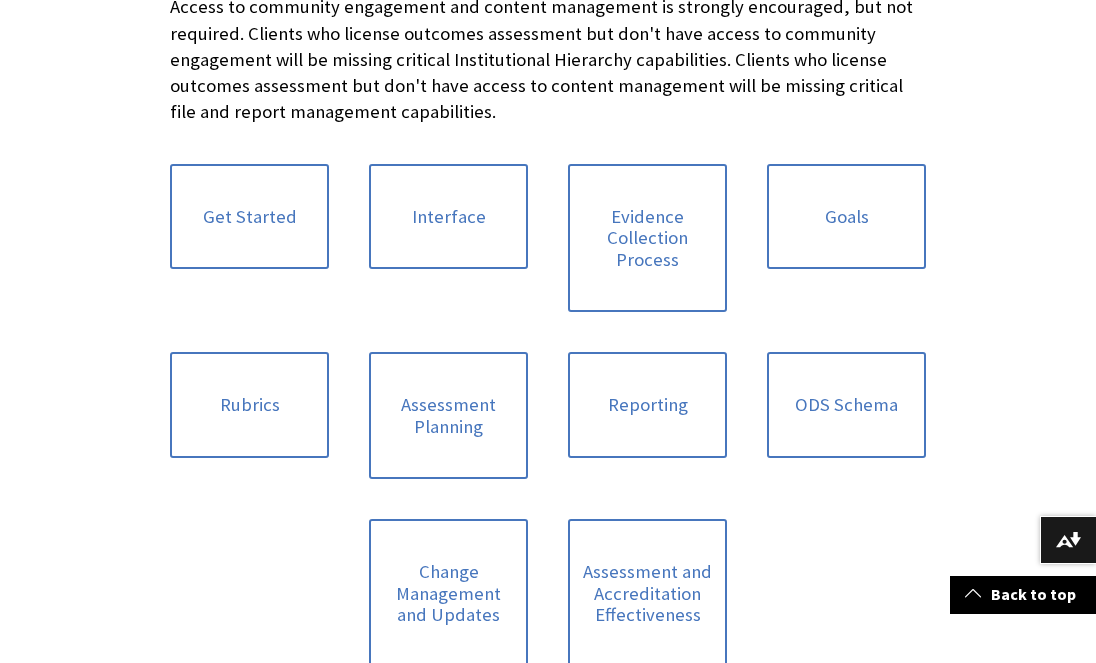scroll, scrollTop: 1109, scrollLeft: 0, axis: vertical 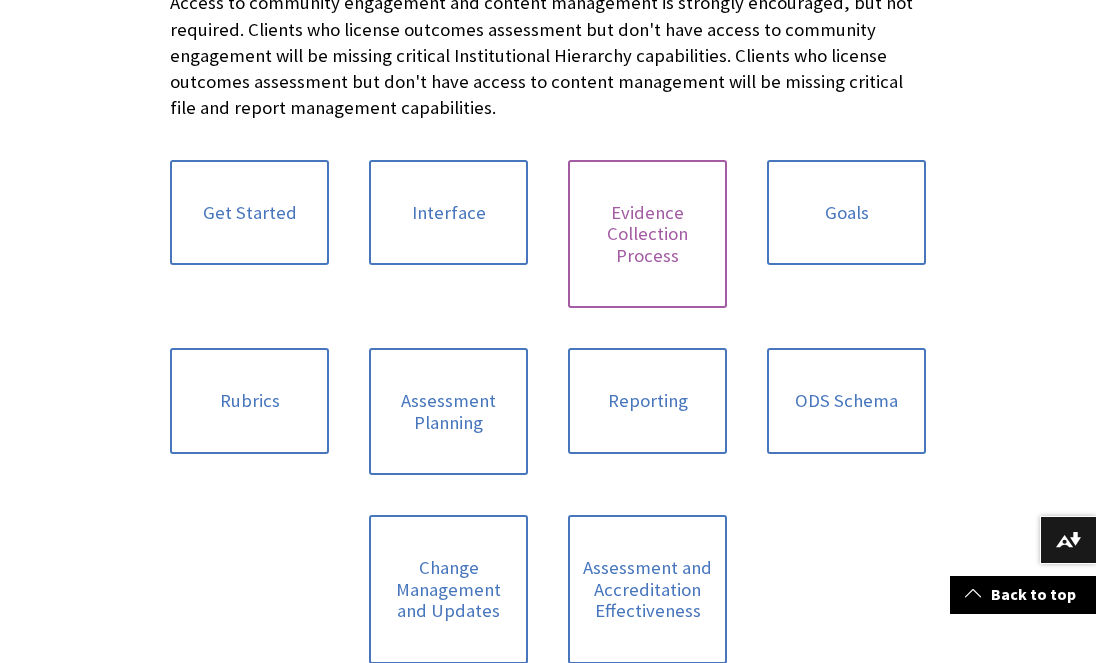 click on "Evidence Collection Process" at bounding box center (647, 234) 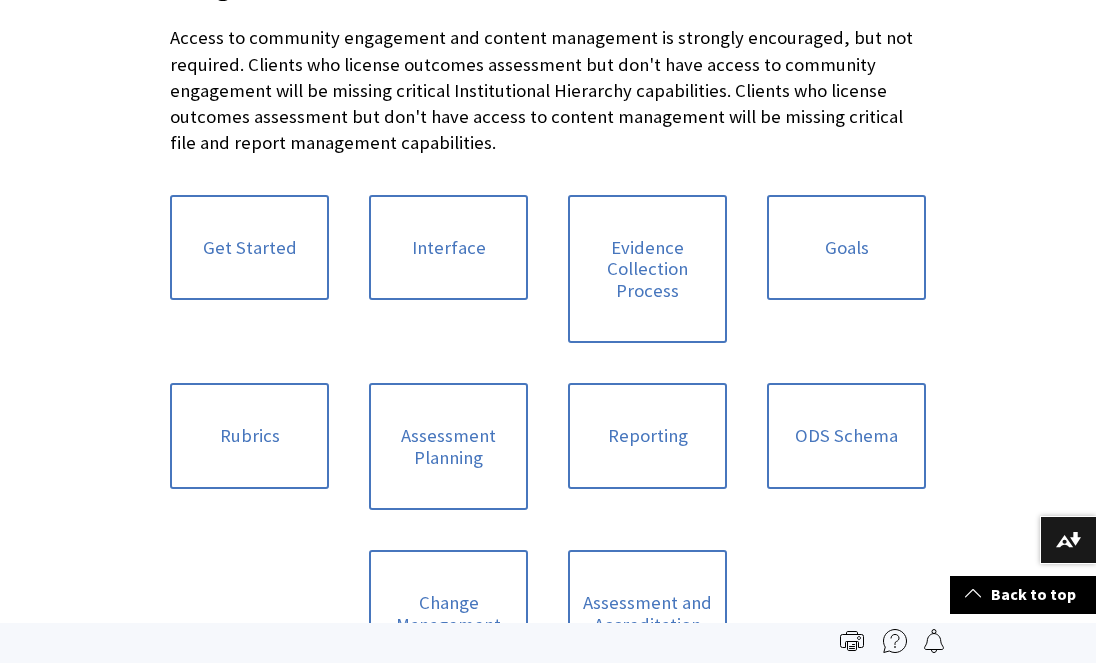 scroll, scrollTop: 1071, scrollLeft: 0, axis: vertical 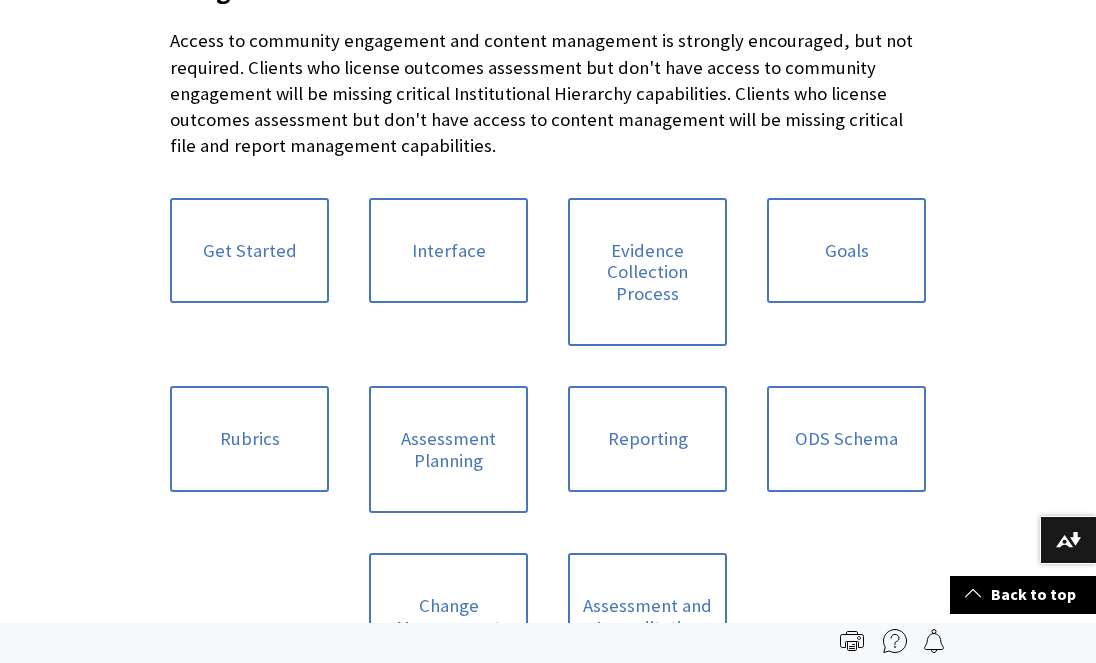click on "Access to community engagement and content management is strongly encouraged, but not required. Clients who license outcomes assessment but don't have access to community engagement will be missing critical Institutional Hierarchy capabilities. Clients who license outcomes assessment but don't have access to content management will be missing critical file and report management capabilities." at bounding box center [548, 93] 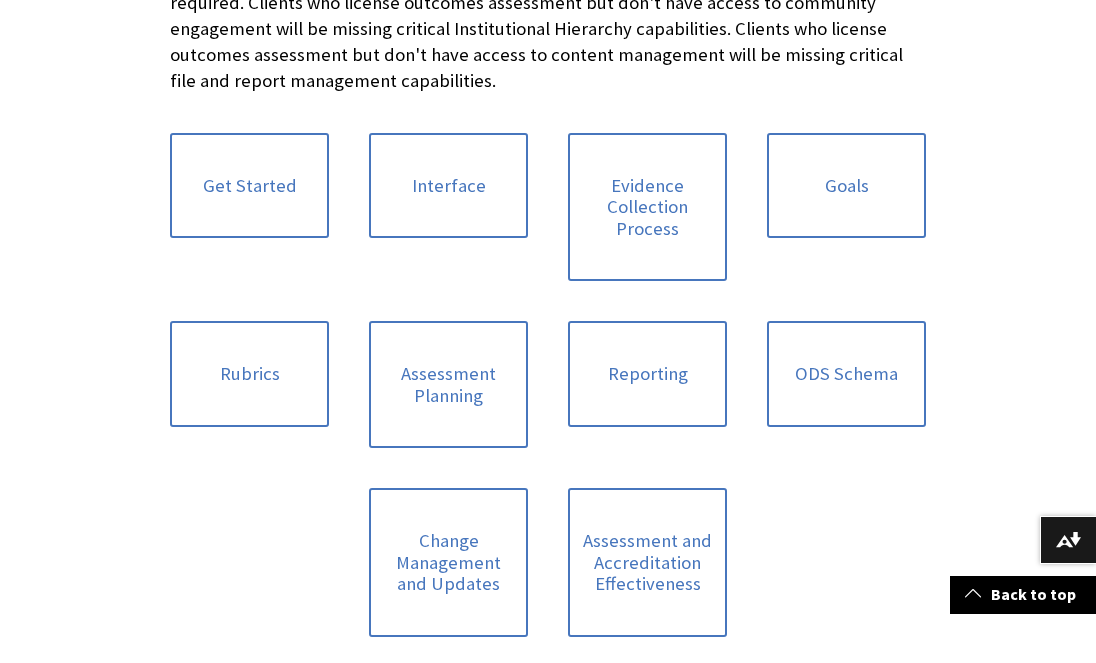 scroll, scrollTop: 1137, scrollLeft: 0, axis: vertical 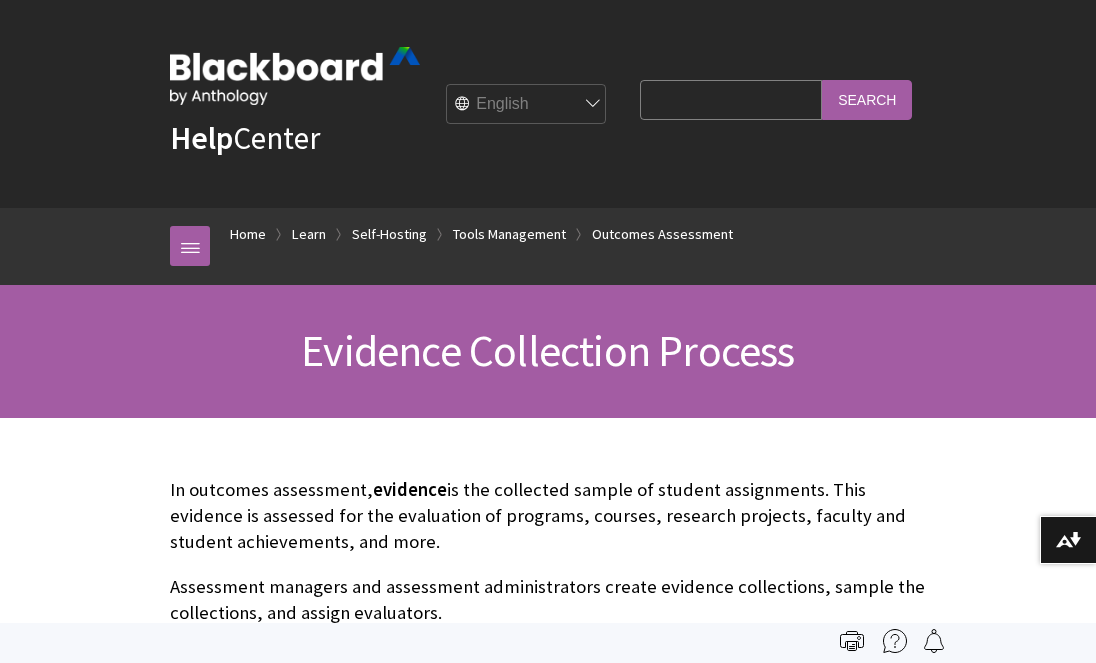 click on "Skip to main content
Help  Center
English عربية Català Cymraeg Deutsch Español Suomi Français עברית Italiano 日本語 한국어 Nederlands Norsk (Bokmål) Português, Brasil Русский Svenska Türkçe 简体中文 Français Canadien
Search Query
Search
Breadcrumb
Home
Learn
Self-Hosting
Tools Management" at bounding box center [548, 3059] 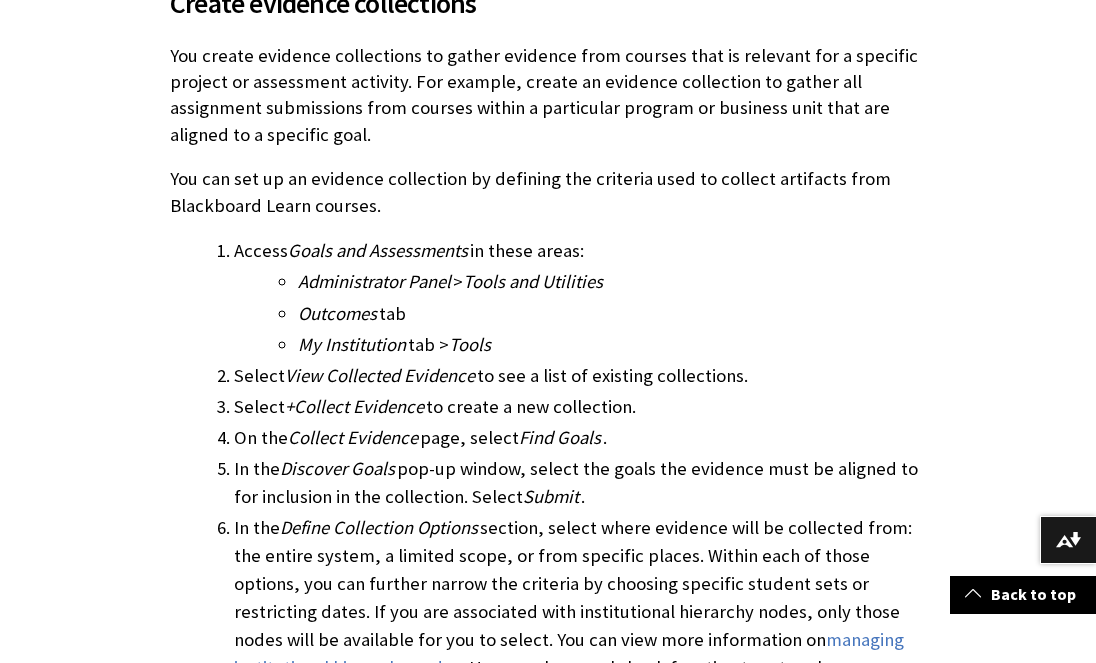 scroll, scrollTop: 799, scrollLeft: 0, axis: vertical 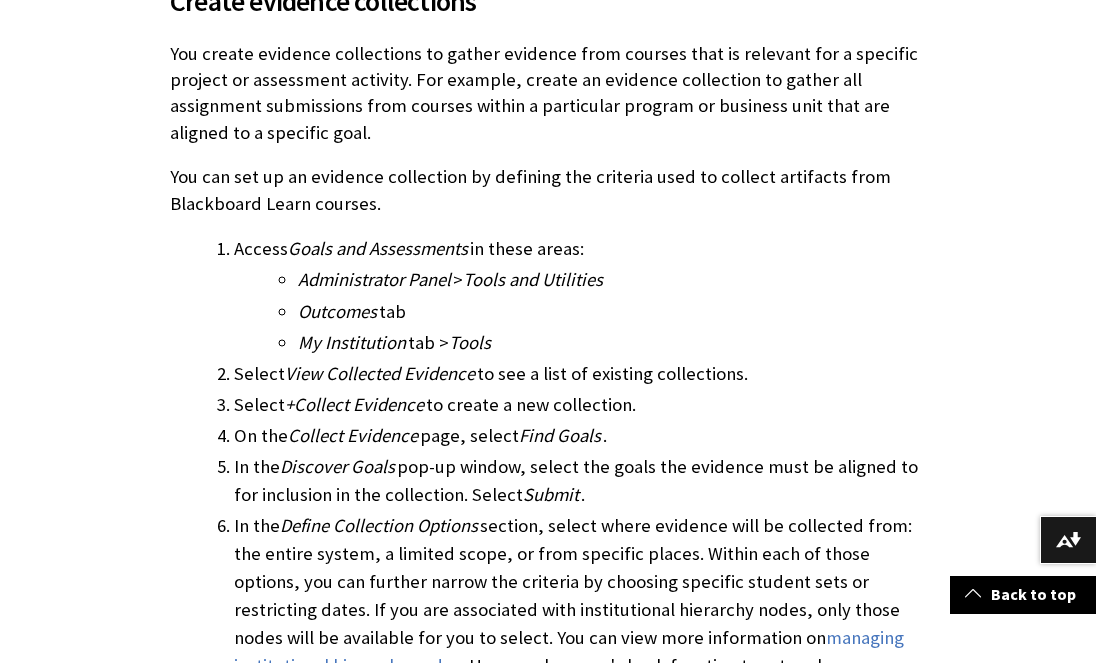click on "Skip to main content
Help  Center
English عربية Català Cymraeg Deutsch Español Suomi Français עברית Italiano 日本語 한국어 Nederlands Norsk (Bokmål) Português, Brasil Русский Svenska Türkçe 简体中文 Français Canadien
Search Query
Search
Breadcrumb
Home
Learn
Self-Hosting
Tools Management" at bounding box center [548, 2260] 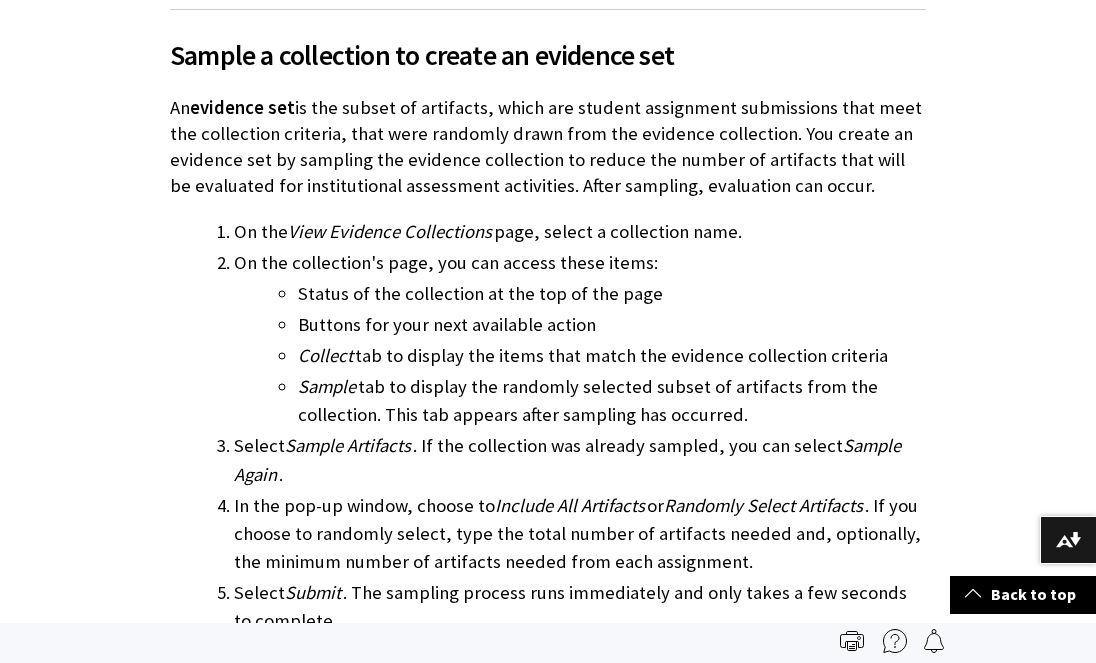 scroll, scrollTop: 1731, scrollLeft: 0, axis: vertical 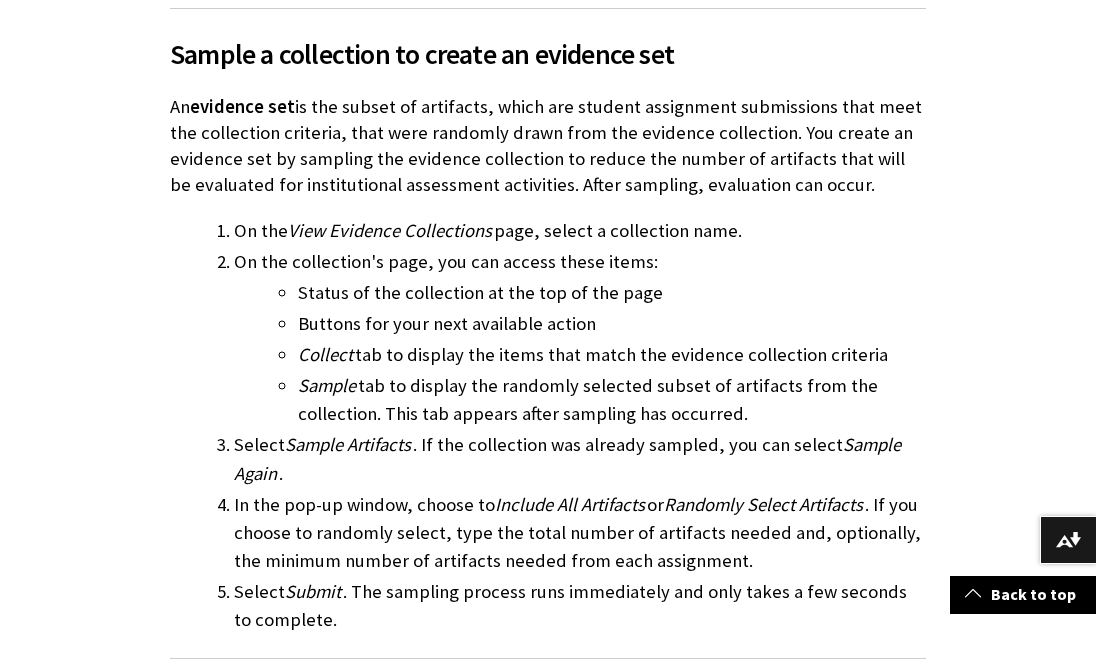 click on "Skip to main content
Help  Center
English عربية Català Cymraeg Deutsch Español Suomi Français עברית Italiano 日本語 한국어 Nederlands Norsk (Bokmål) Português, Brasil Русский Svenska Türkçe 简体中文 Français Canadien
Search Query
Search
Breadcrumb
Home
Learn
Self-Hosting
Tools Management" at bounding box center (548, 1328) 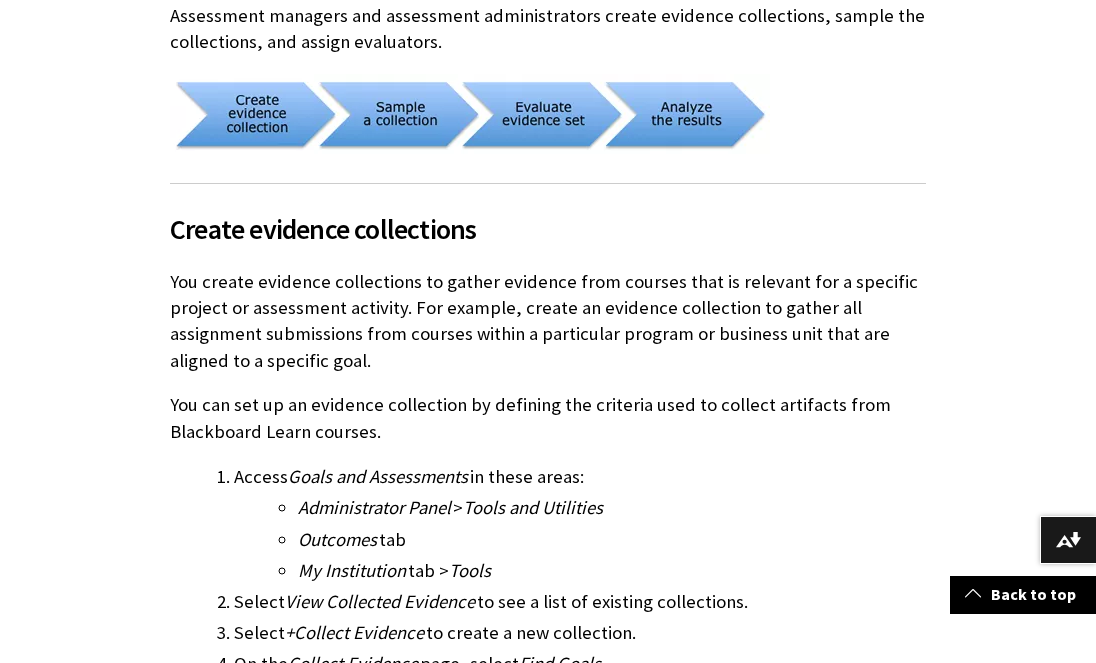 scroll, scrollTop: 0, scrollLeft: 0, axis: both 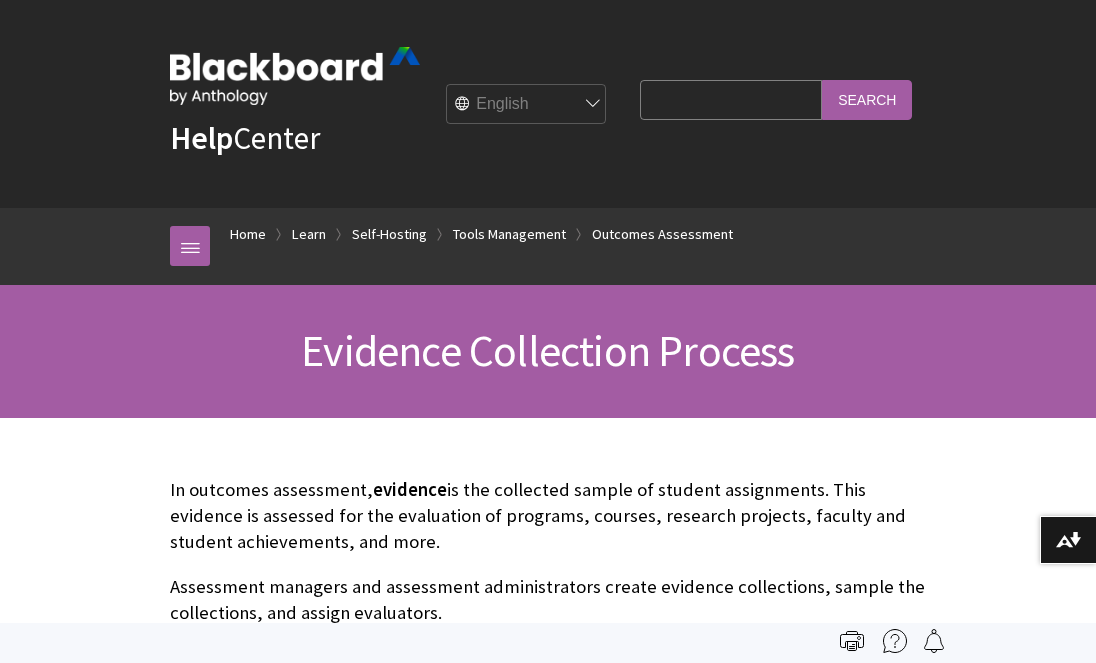 click on "Skip to main content
Help  Center
English عربية Català Cymraeg Deutsch Español Suomi Français עברית Italiano 日本語 한국어 Nederlands Norsk (Bokmål) Português, Brasil Русский Svenska Türkçe 简体中文 Français Canadien
Search Query
Search
Breadcrumb
Home
Learn
Self-Hosting
Tools Management" at bounding box center [548, 3059] 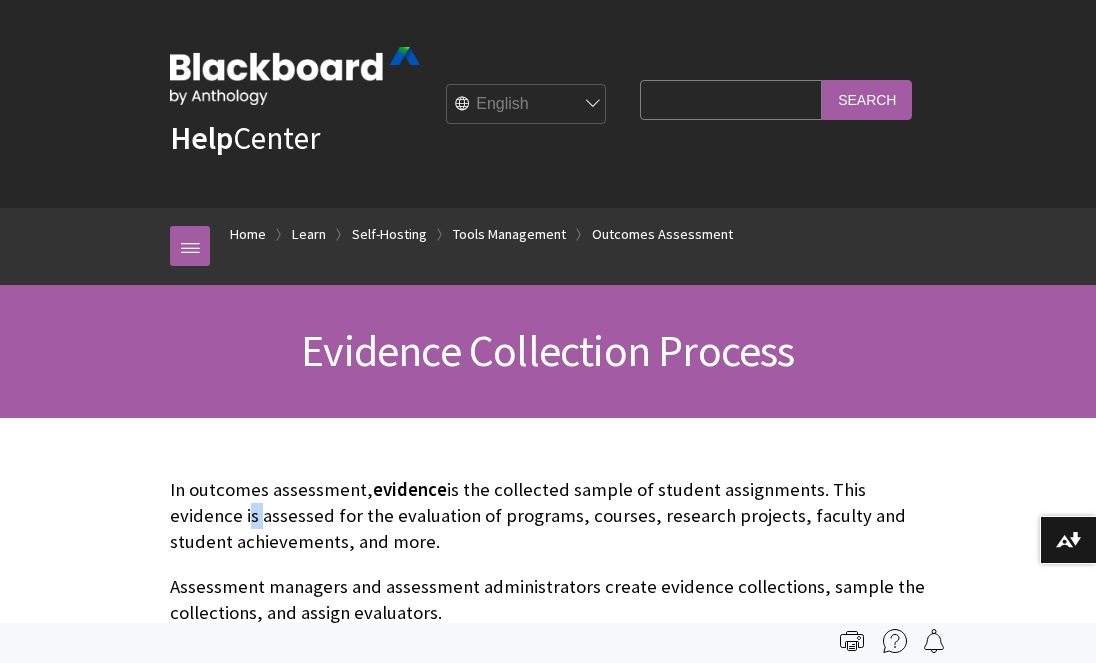 click on "Skip to main content
Help  Center
English عربية Català Cymraeg Deutsch Español Suomi Français עברית Italiano 日本語 한국어 Nederlands Norsk (Bokmål) Português, Brasil Русский Svenska Türkçe 简体中文 Français Canadien
Search Query
Search
Breadcrumb
Home
Learn
Self-Hosting
Tools Management" at bounding box center [548, 3059] 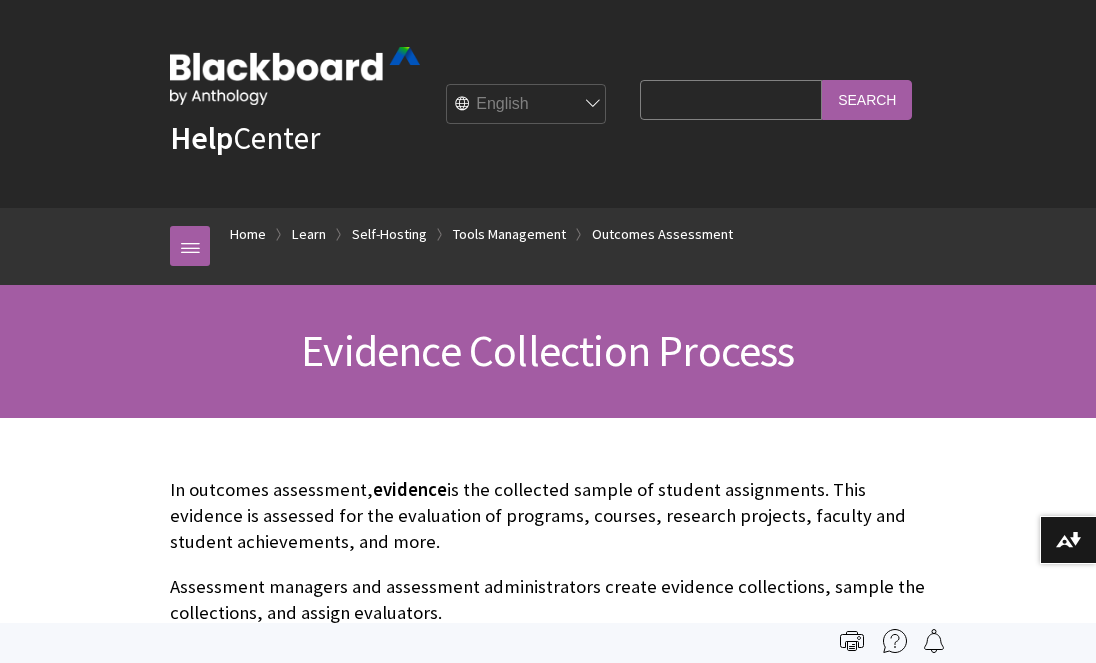 drag, startPoint x: 984, startPoint y: 475, endPoint x: 891, endPoint y: 512, distance: 100.08996 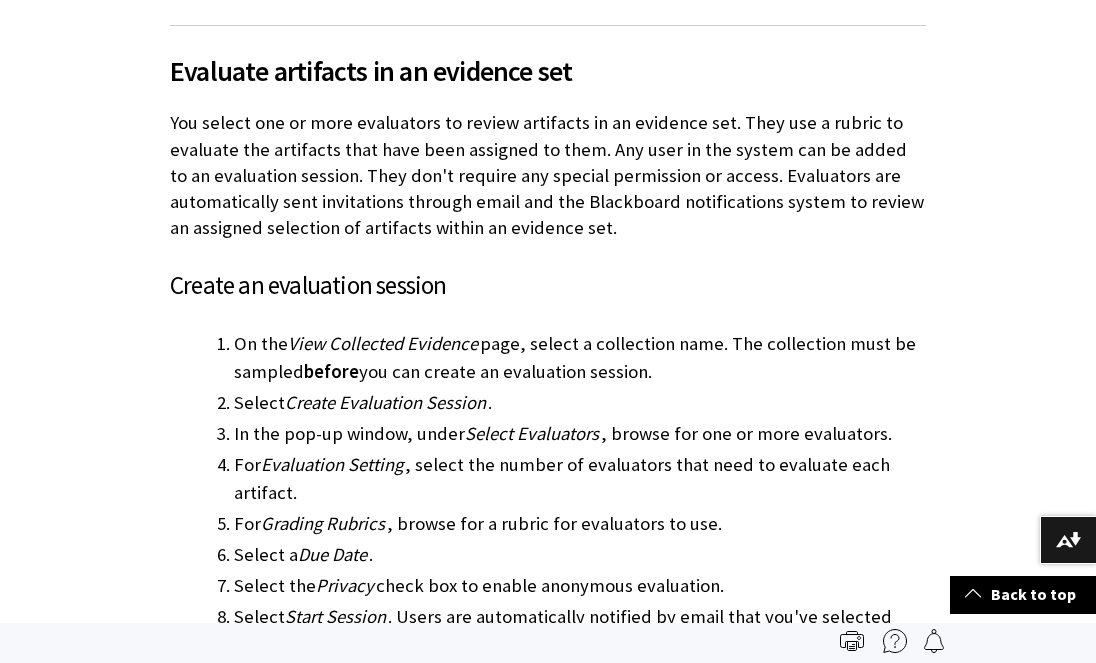 scroll, scrollTop: 2300, scrollLeft: 0, axis: vertical 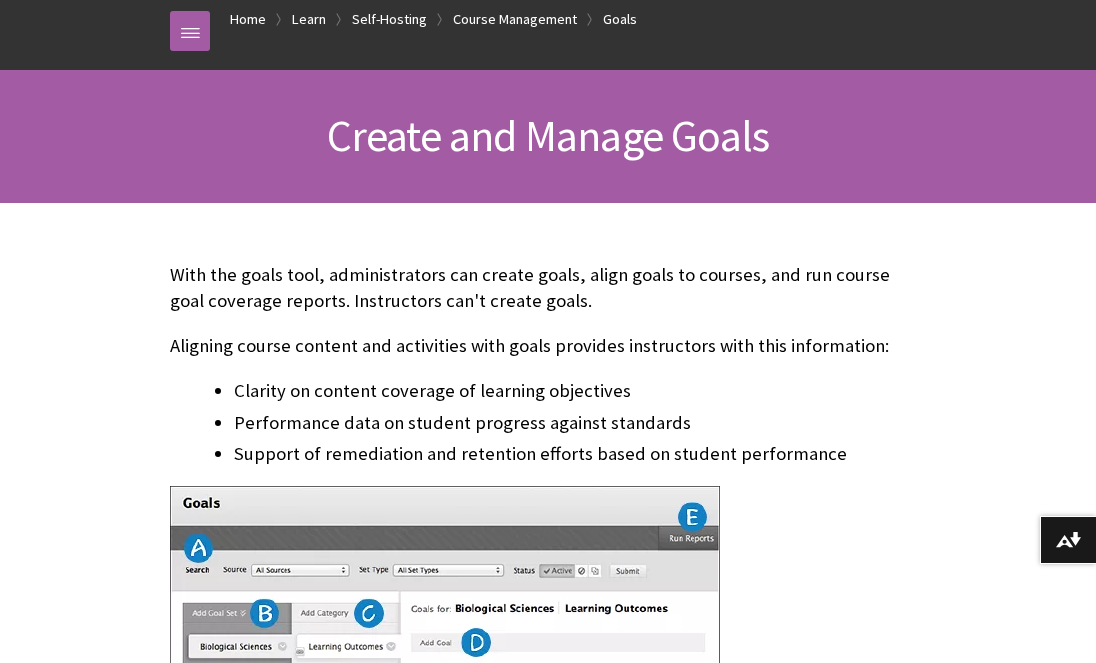 click on "Skip to main content
Help  Center
English عربية Català Cymraeg Deutsch Español Suomi Français עברית Italiano 日本語 한국어 Nederlands Norsk (Bokmål) Português, [GEOGRAPHIC_DATA] Русский Svenska Türkçe 简体中文 Français Canadien
Search Query
Search
Breadcrumb
Home
Learn
Self-Hosting
Course Management
Goals" at bounding box center (548, 1349) 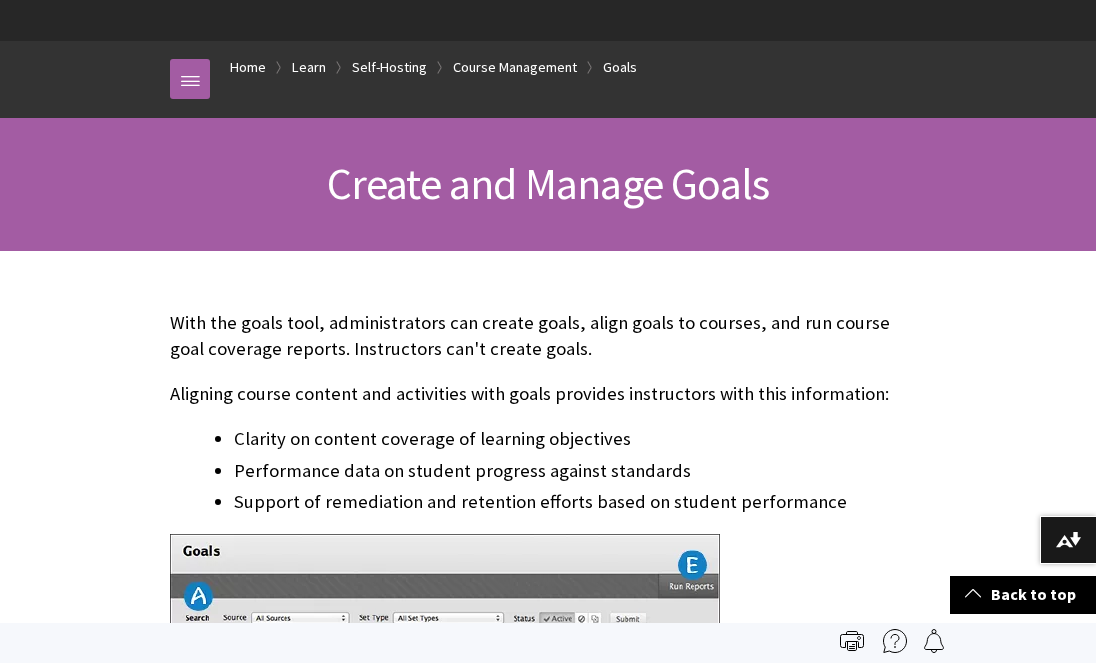 scroll, scrollTop: 163, scrollLeft: 0, axis: vertical 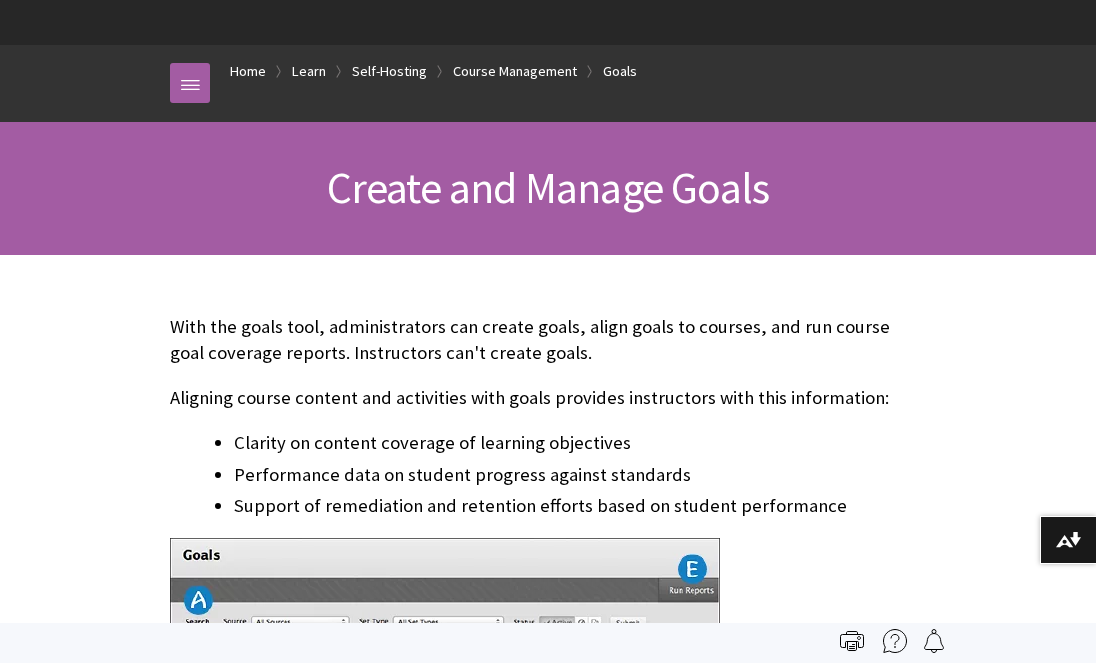 click on "Performance data on student progress against standards" at bounding box center [580, 475] 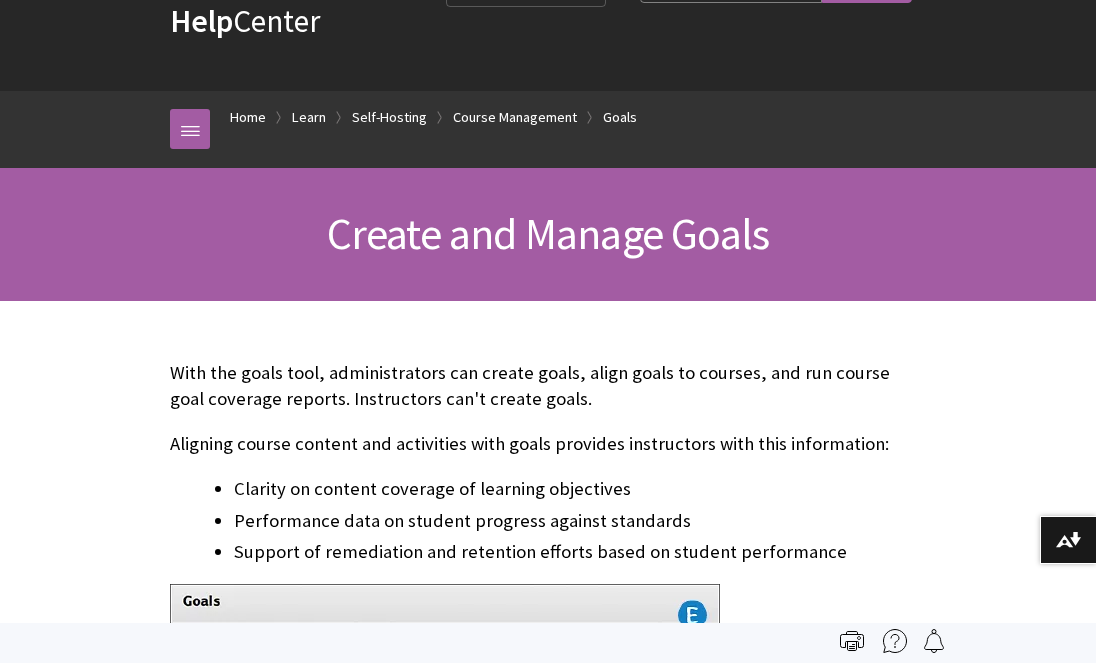 scroll, scrollTop: 116, scrollLeft: 0, axis: vertical 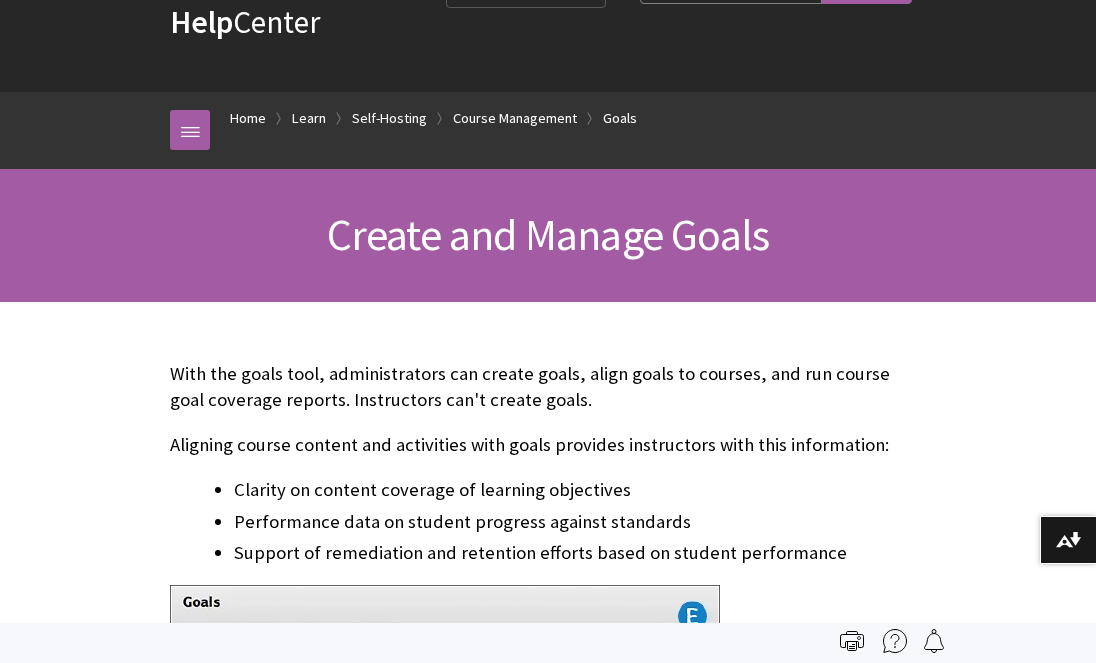 click on "Aligning course content and activities with goals provides instructors with this information:" at bounding box center (548, 445) 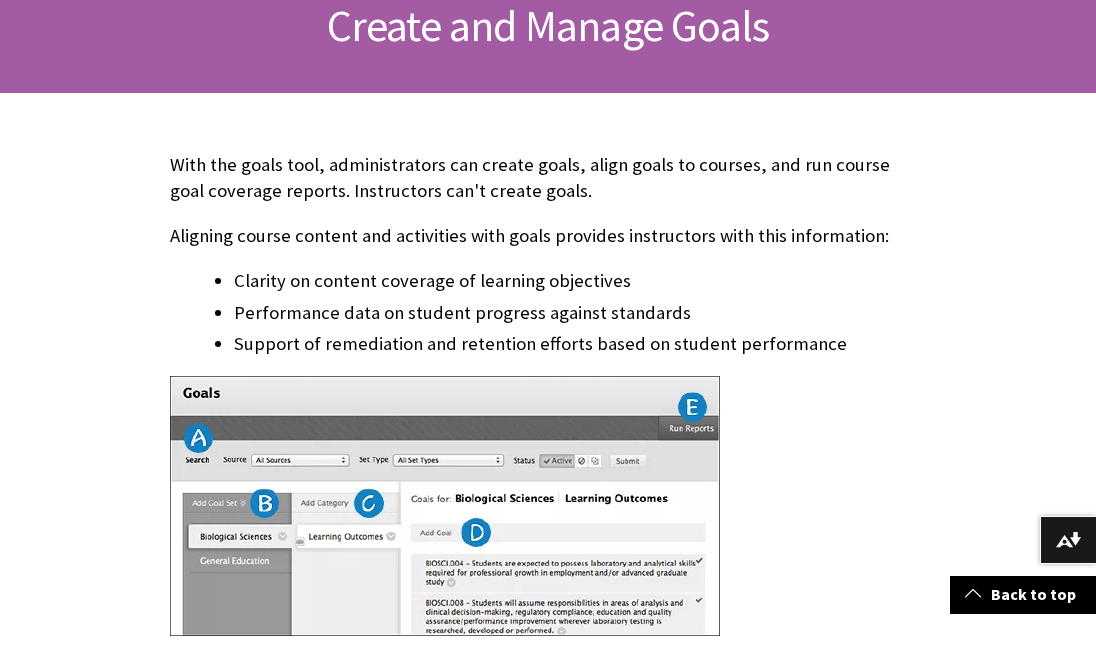 scroll, scrollTop: 327, scrollLeft: 0, axis: vertical 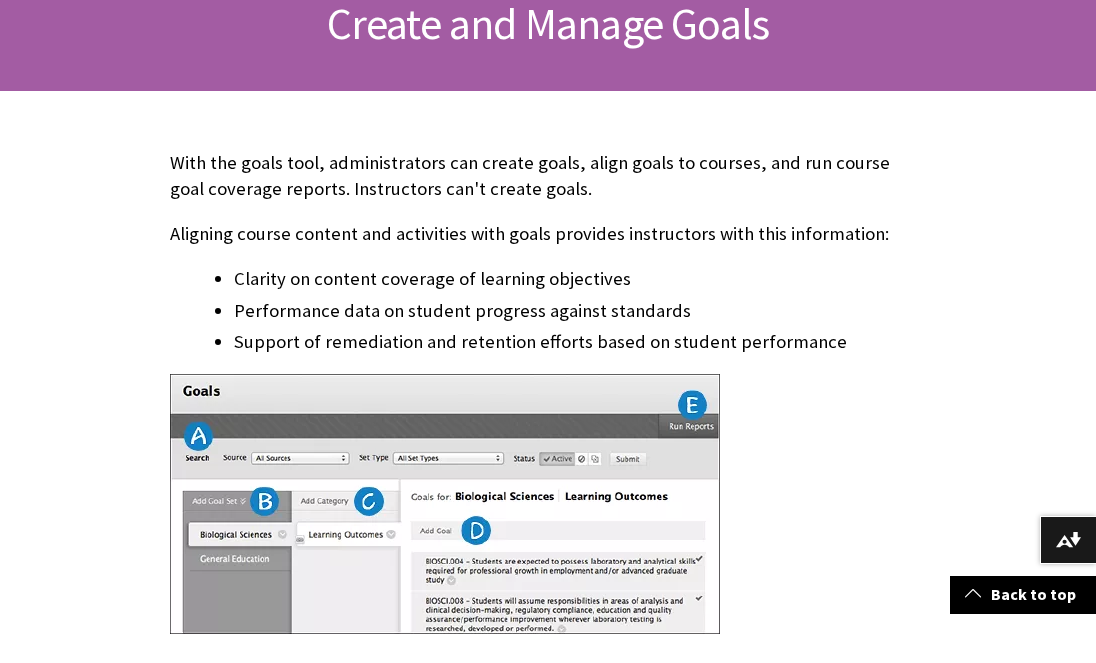 click at bounding box center (548, 506) 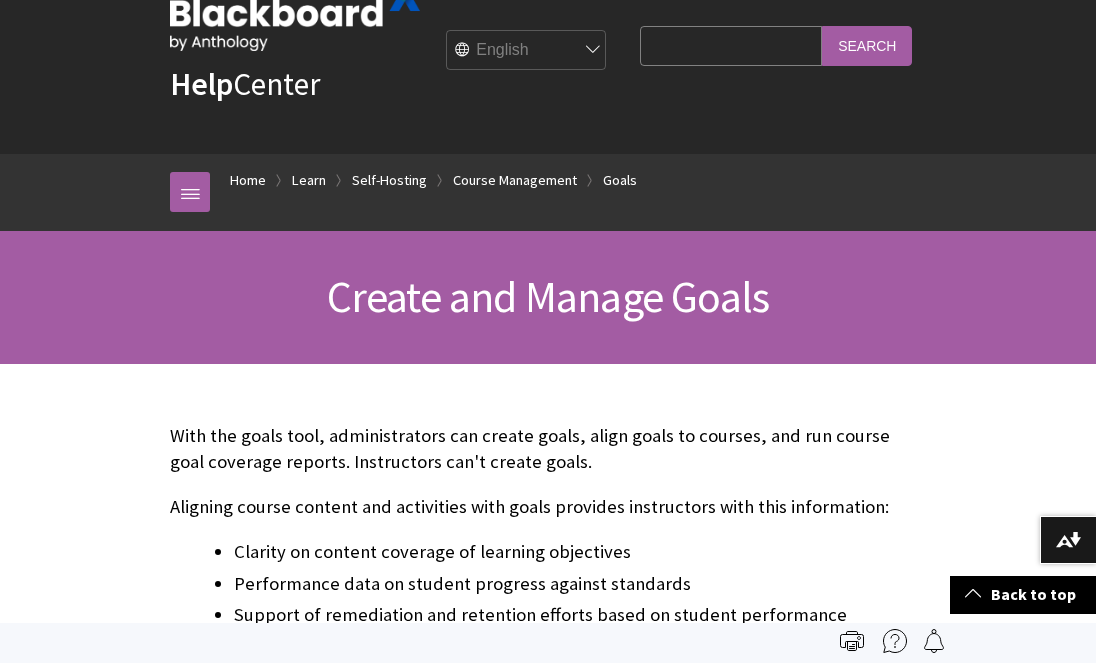 scroll, scrollTop: 0, scrollLeft: 0, axis: both 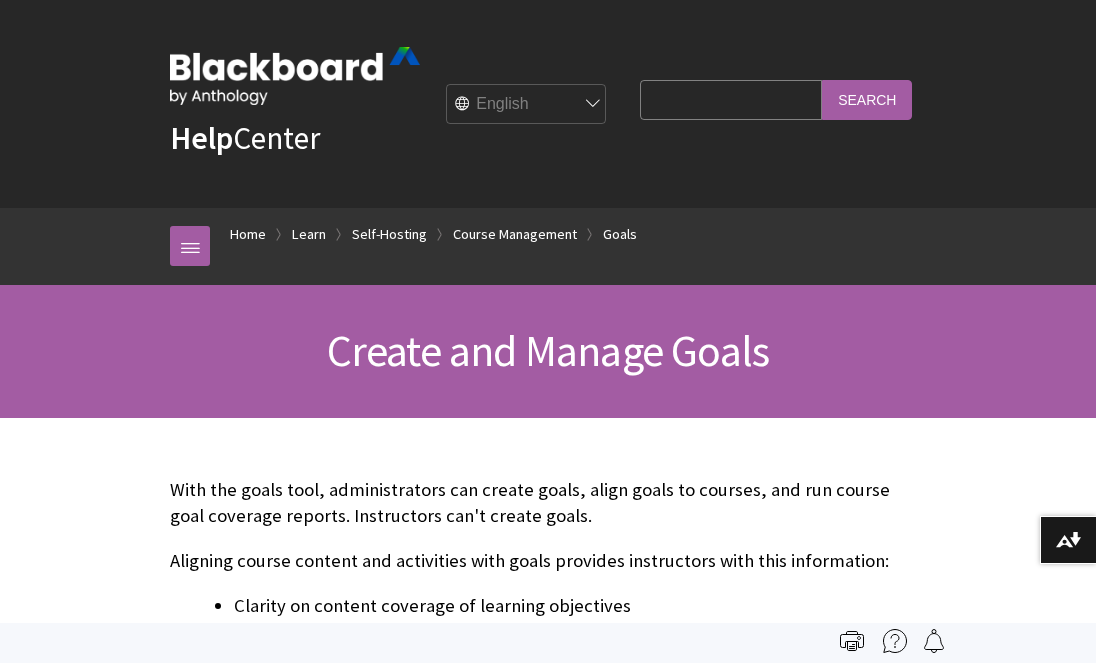 click on "Skip to main content
Help  Center
English عربية Català Cymraeg Deutsch Español Suomi Français עברית Italiano 日本語 한국어 Nederlands Norsk (Bokmål) Português, [GEOGRAPHIC_DATA] Русский Svenska Türkçe 简体中文 Français Canadien
Search Query
Search
Breadcrumb
Home
Learn
Self-Hosting
Course Management
Goals" at bounding box center [548, 1564] 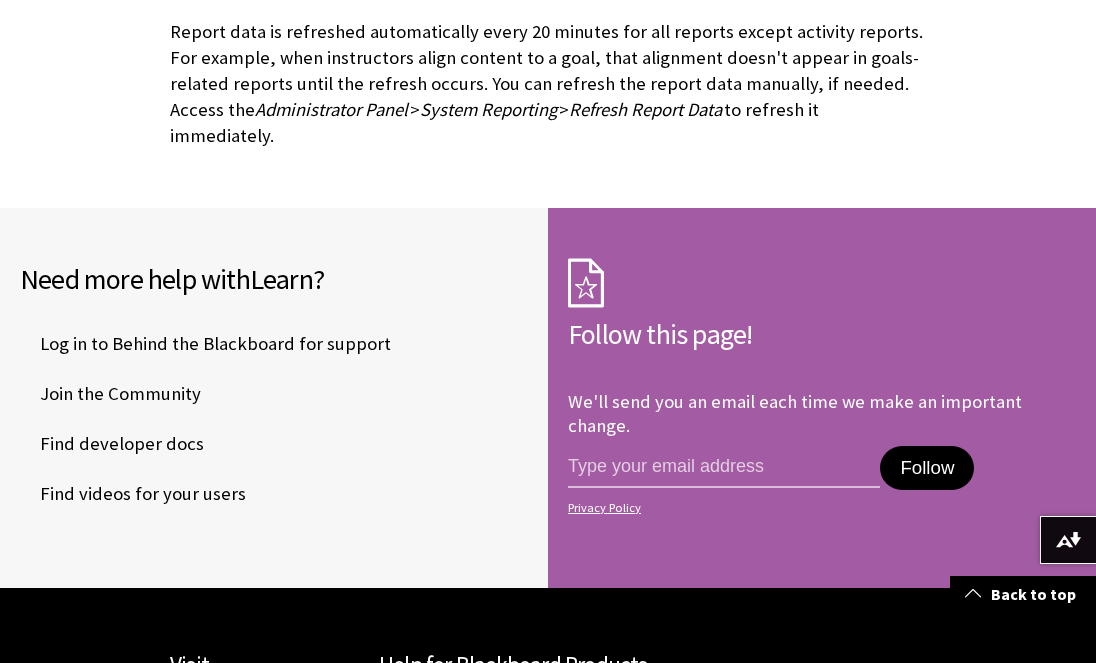 scroll, scrollTop: 2117, scrollLeft: 0, axis: vertical 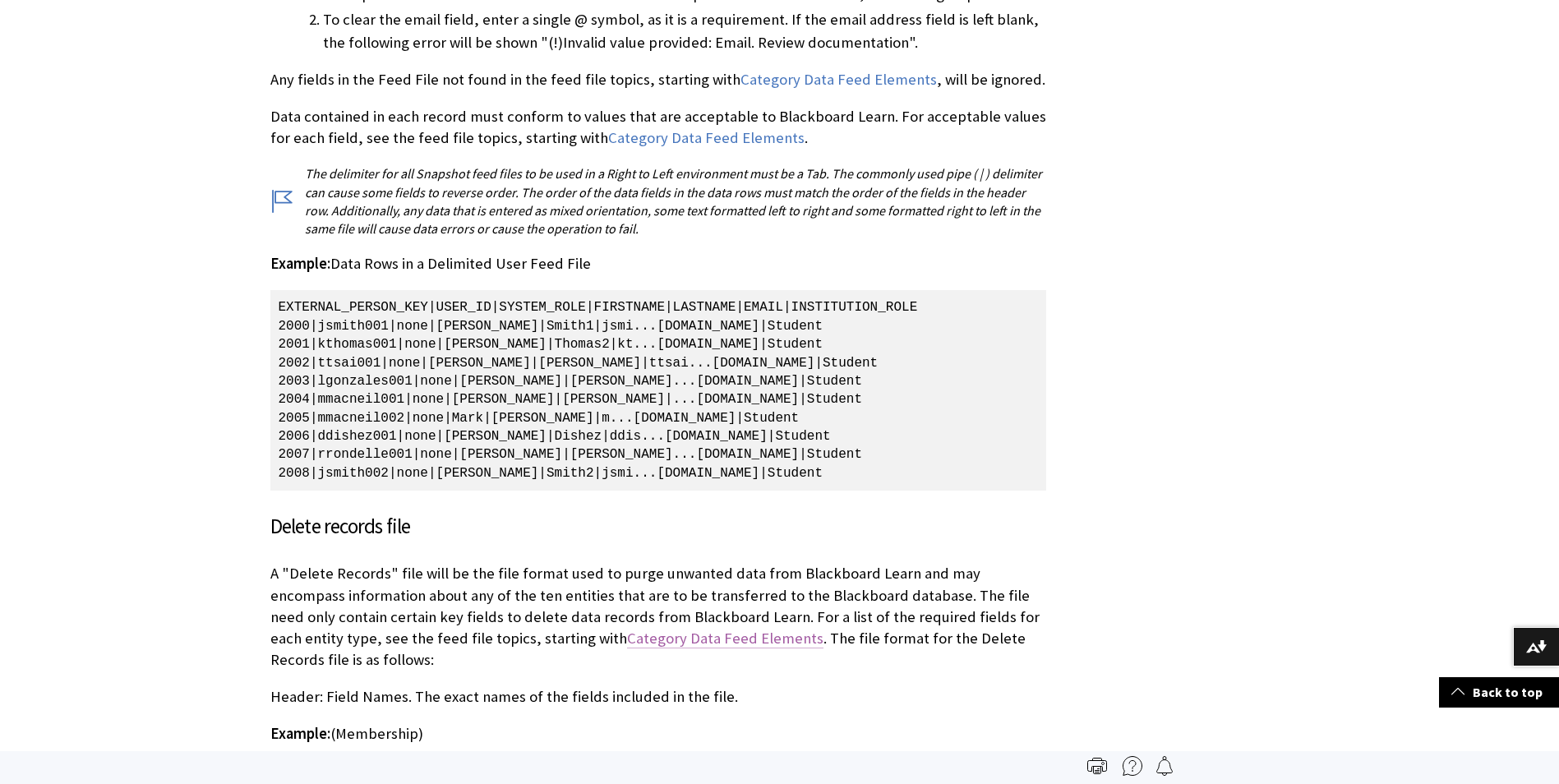 click on "Category Data Feed Elements" at bounding box center (725, 639) 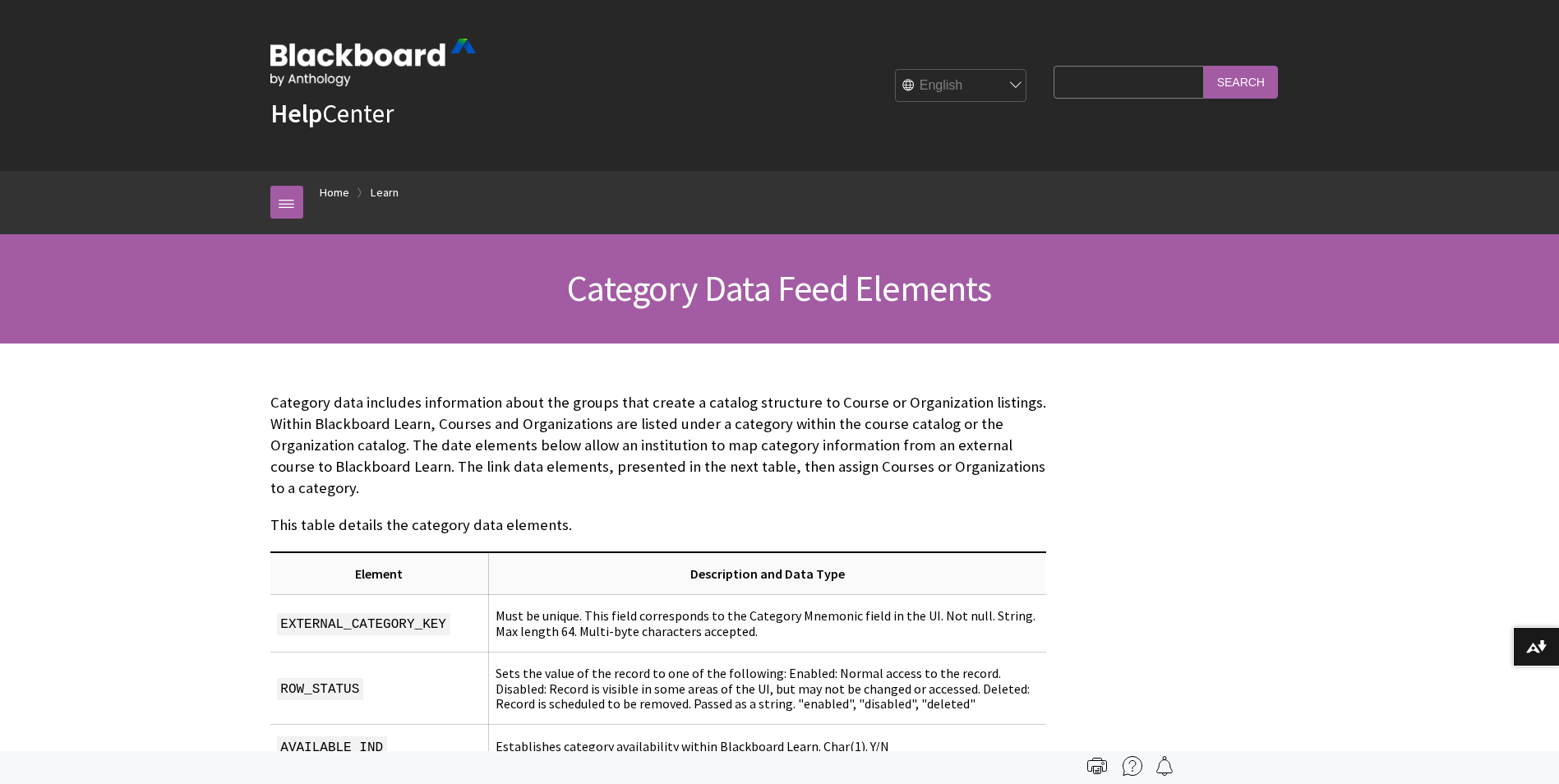 scroll, scrollTop: 0, scrollLeft: 0, axis: both 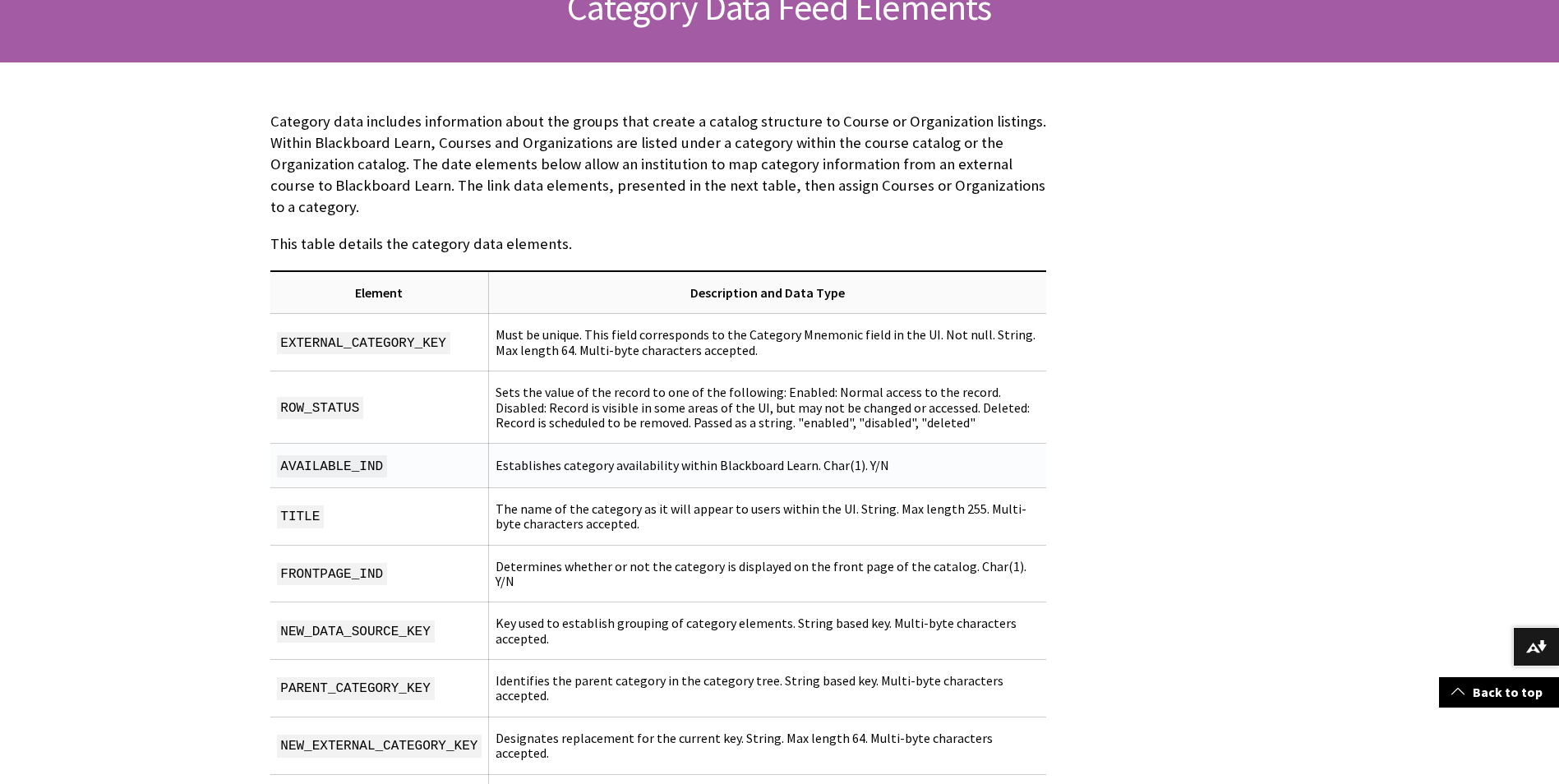 click on "Establishes category availability within Blackboard Learn. Char(1). Y/N" at bounding box center [768, 465] 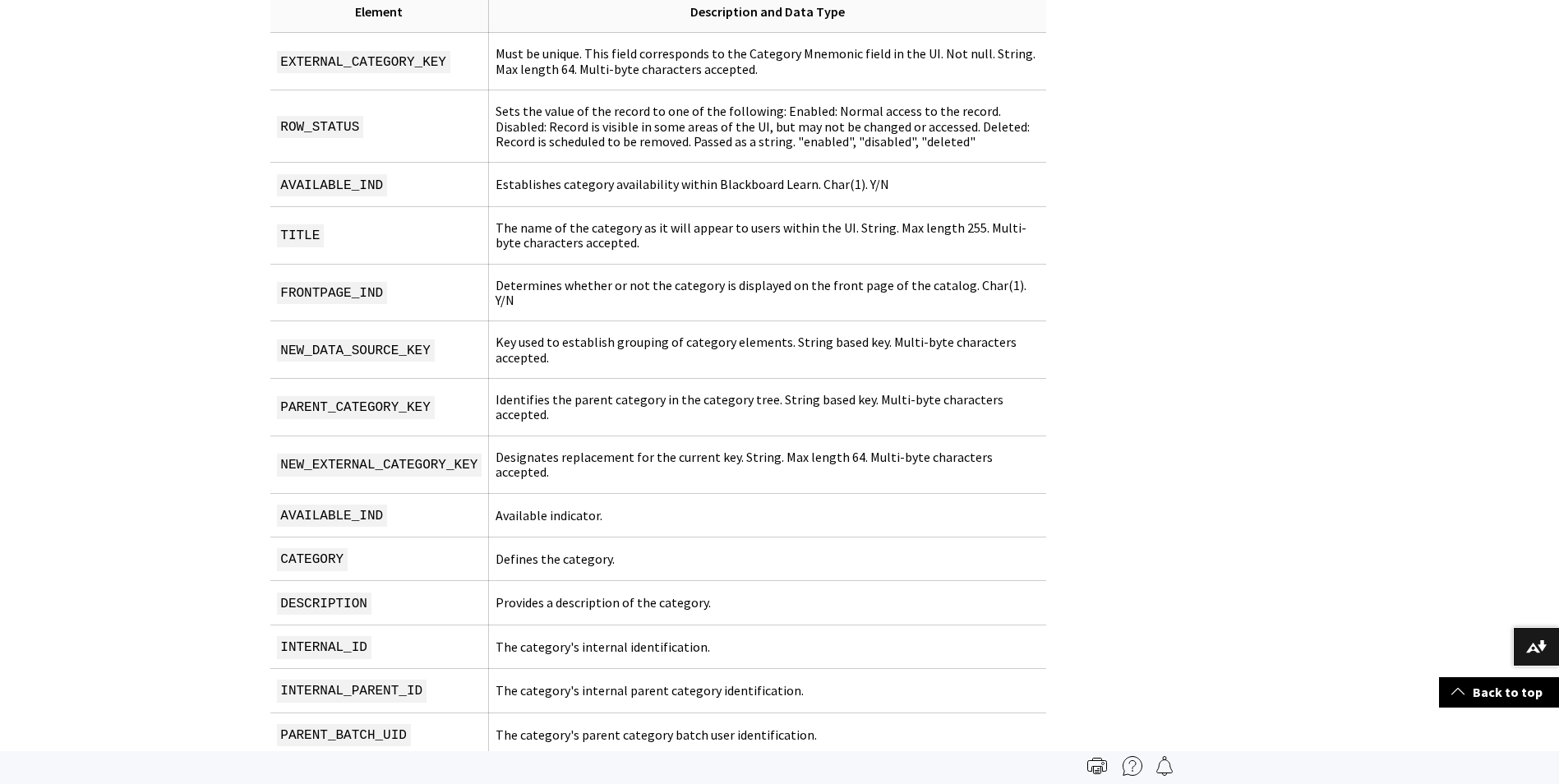 scroll, scrollTop: 560, scrollLeft: 0, axis: vertical 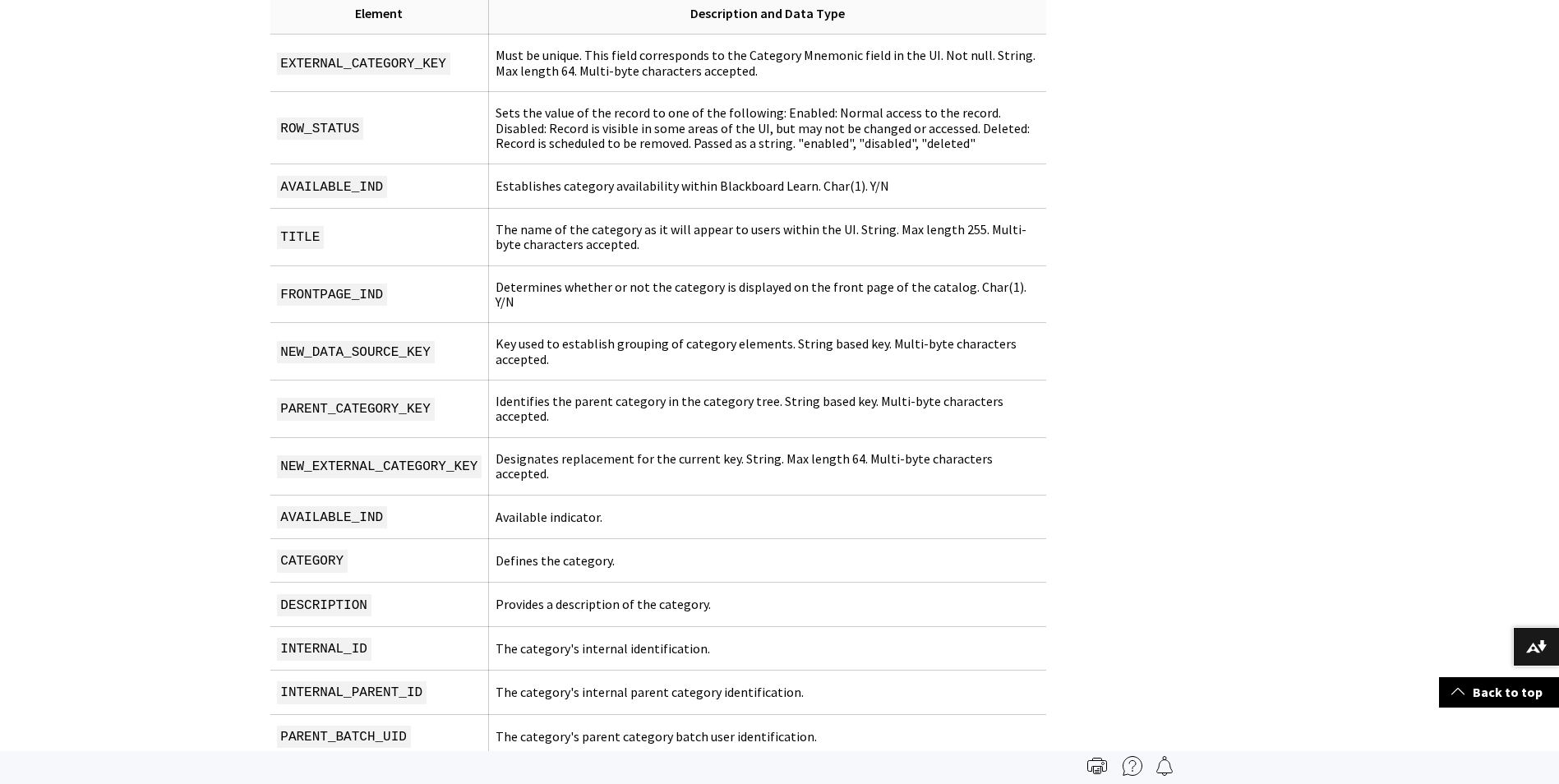 click on "Category Data Feed Elements" at bounding box center (780, 385) 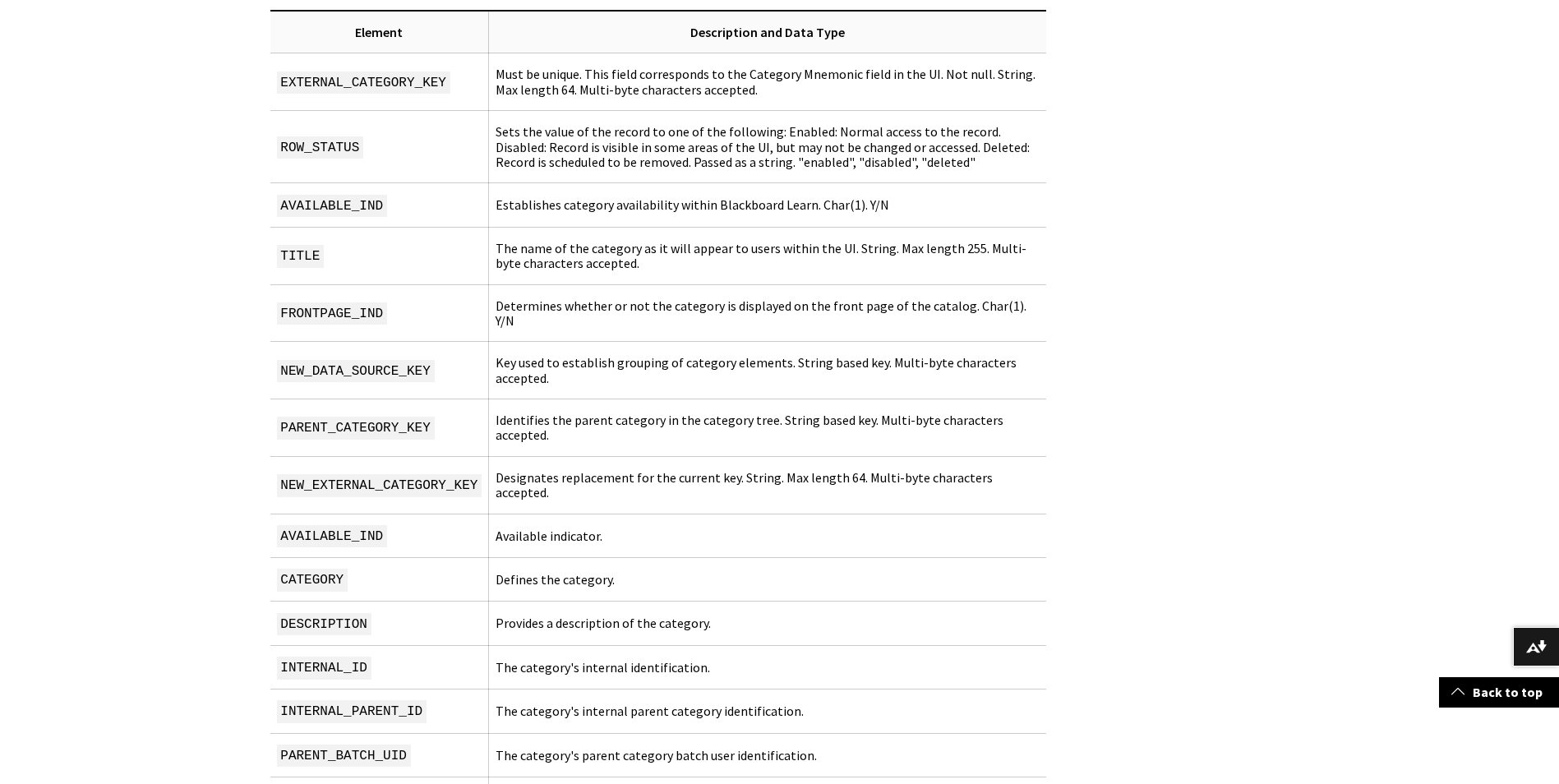 scroll, scrollTop: 541, scrollLeft: 0, axis: vertical 